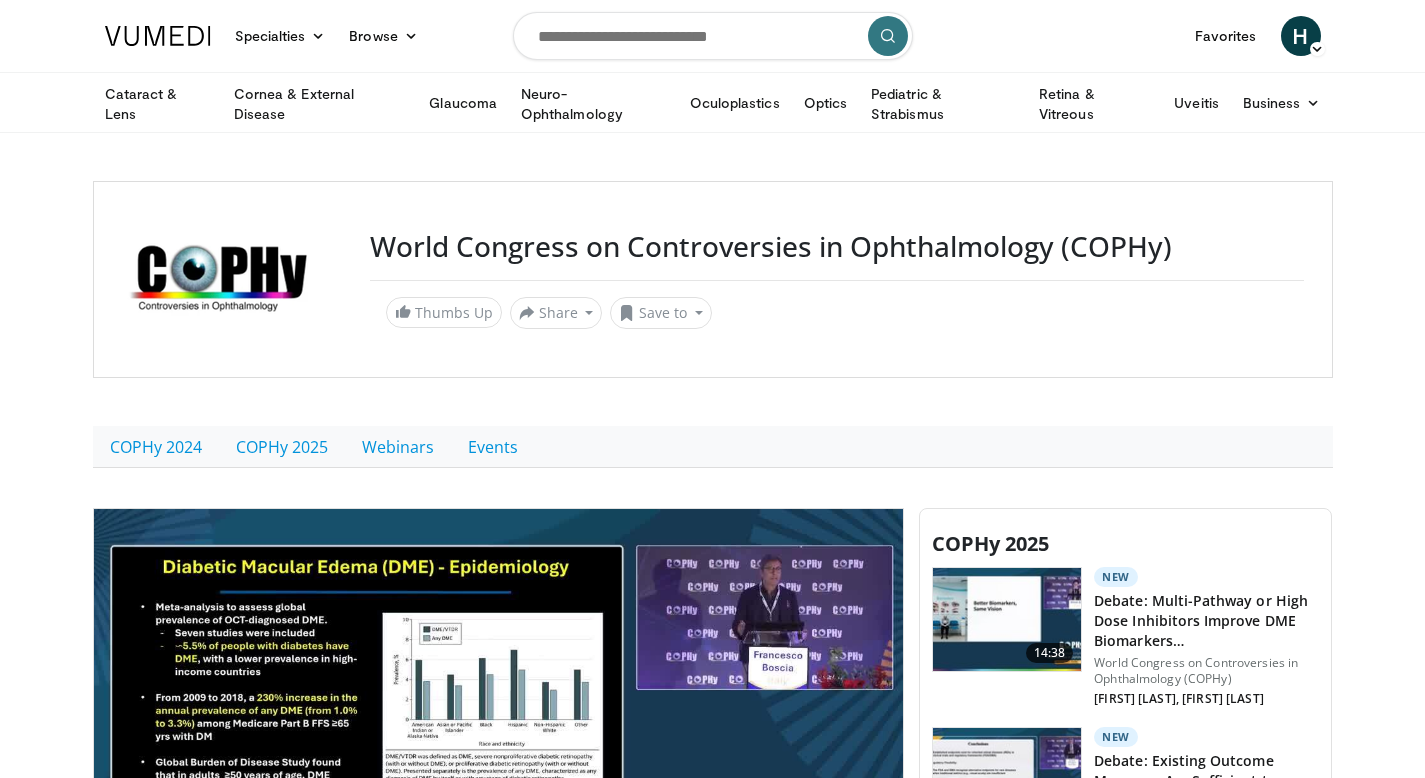 scroll, scrollTop: 290, scrollLeft: 0, axis: vertical 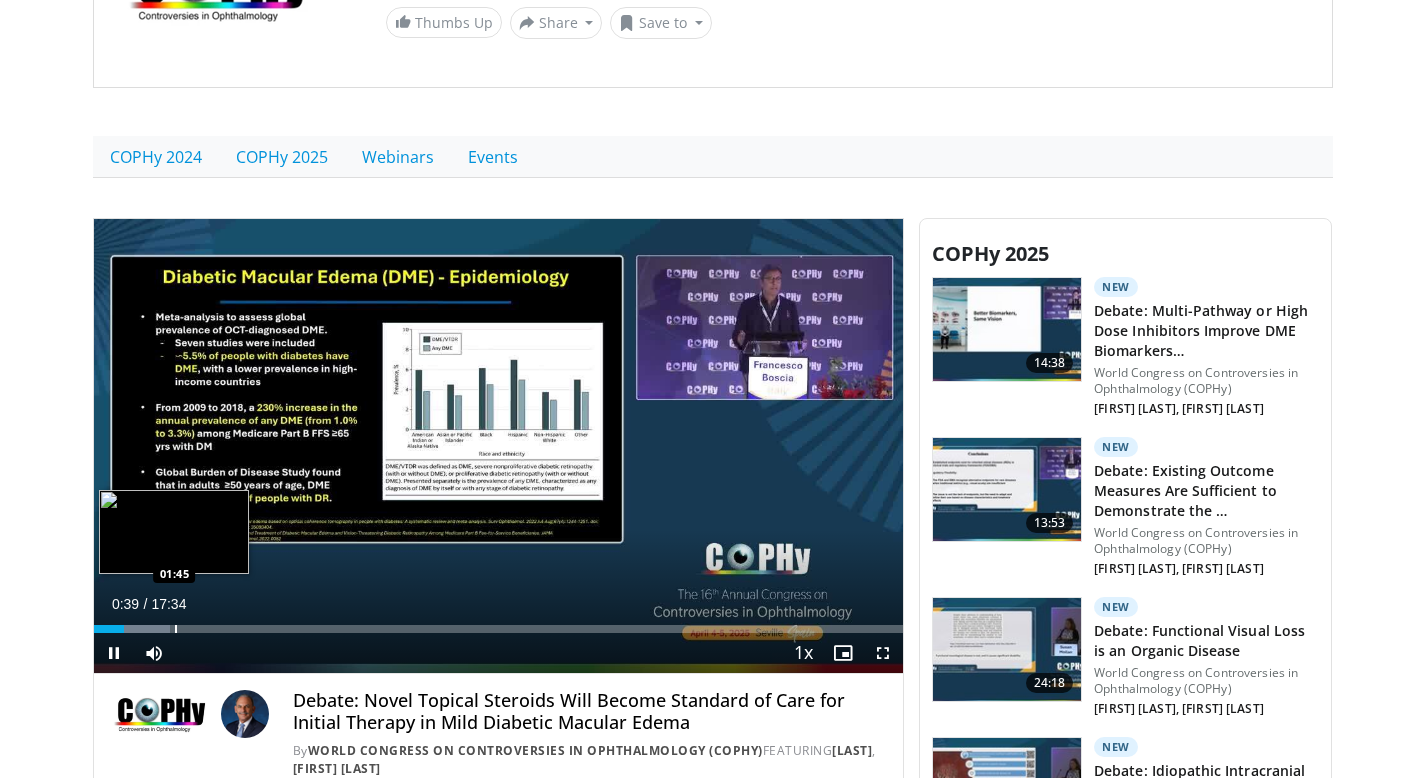 click at bounding box center (176, 629) 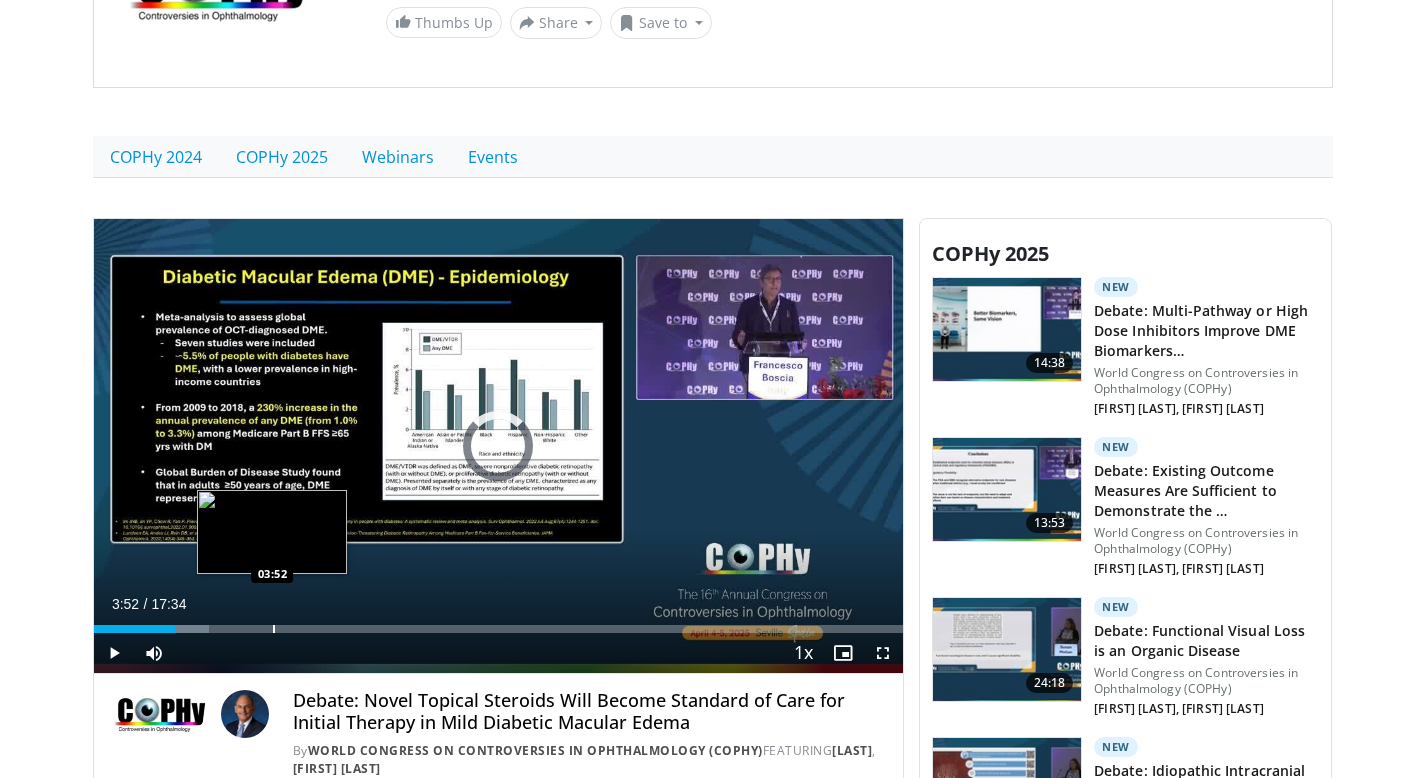 click at bounding box center (274, 629) 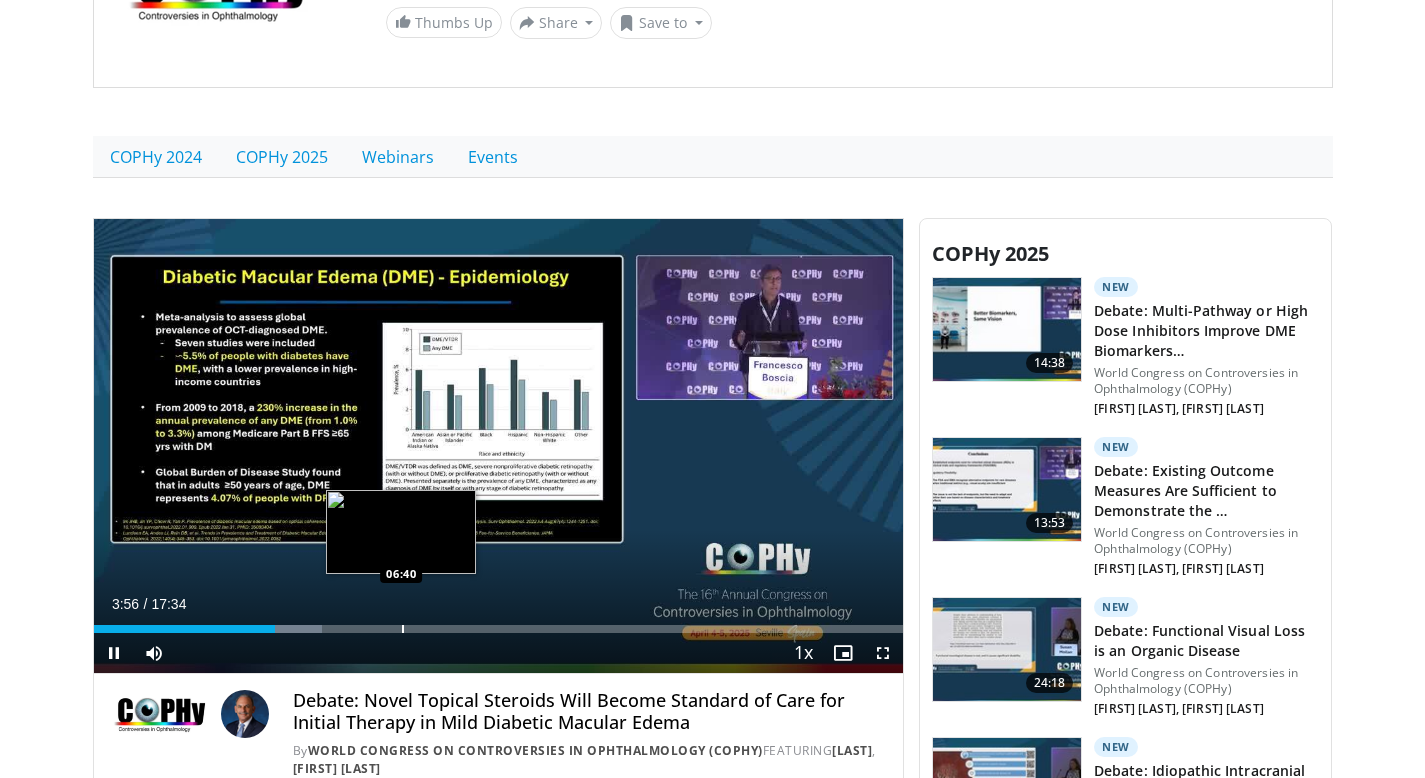 click at bounding box center [403, 629] 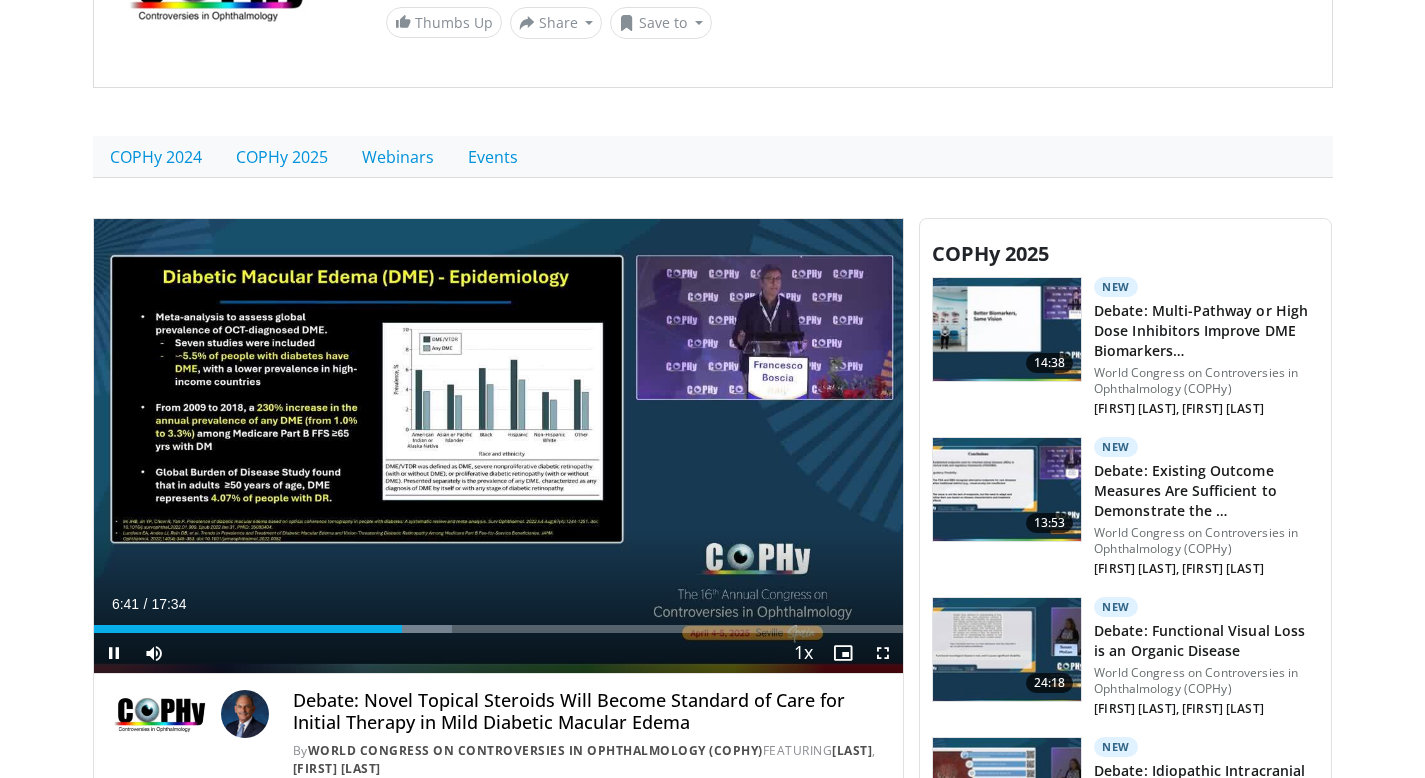 click on "Current Time  6:41 / Duration  17:34 Pause Skip Backward Skip Forward Mute Loaded :  44.23% 06:42 08:53 Stream Type  LIVE Seek to live, currently behind live LIVE   1x Playback Rate 0.5x 0.75x 1x , selected 1.25x 1.5x 1.75x 2x Chapters Chapters Descriptions descriptions off , selected Captions captions settings , opens captions settings dialog captions off , selected Audio Track en (Main) , selected Fullscreen Enable picture-in-picture mode" at bounding box center [499, 653] 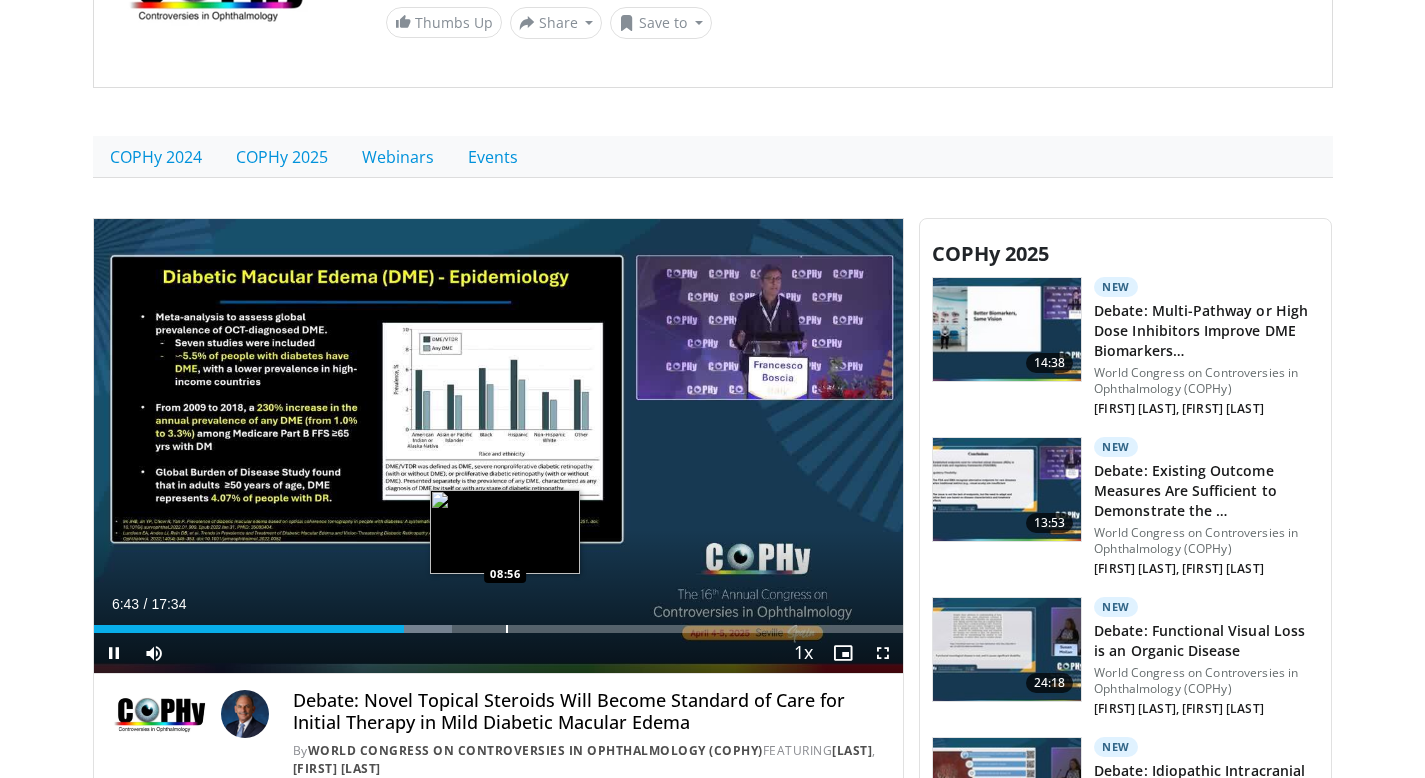 click at bounding box center [507, 629] 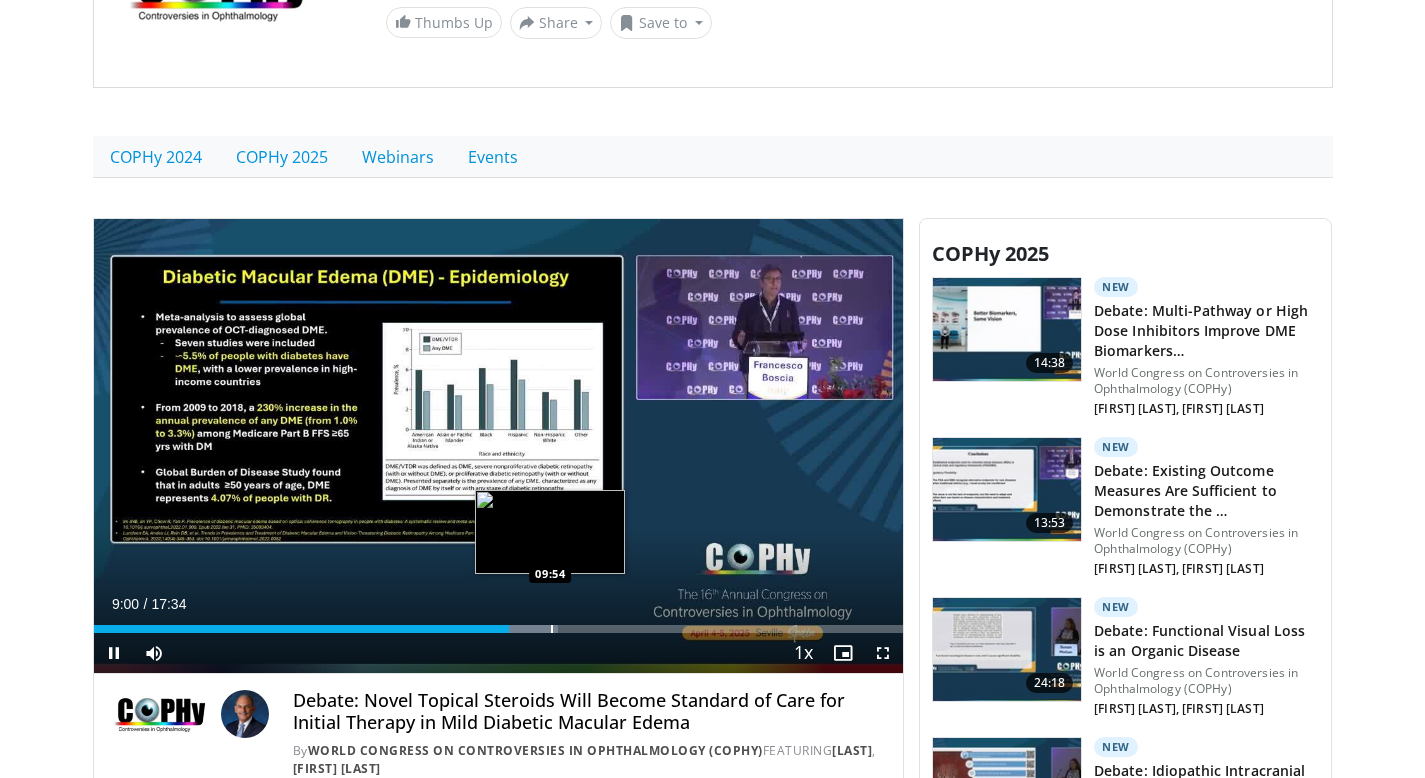 click at bounding box center (552, 629) 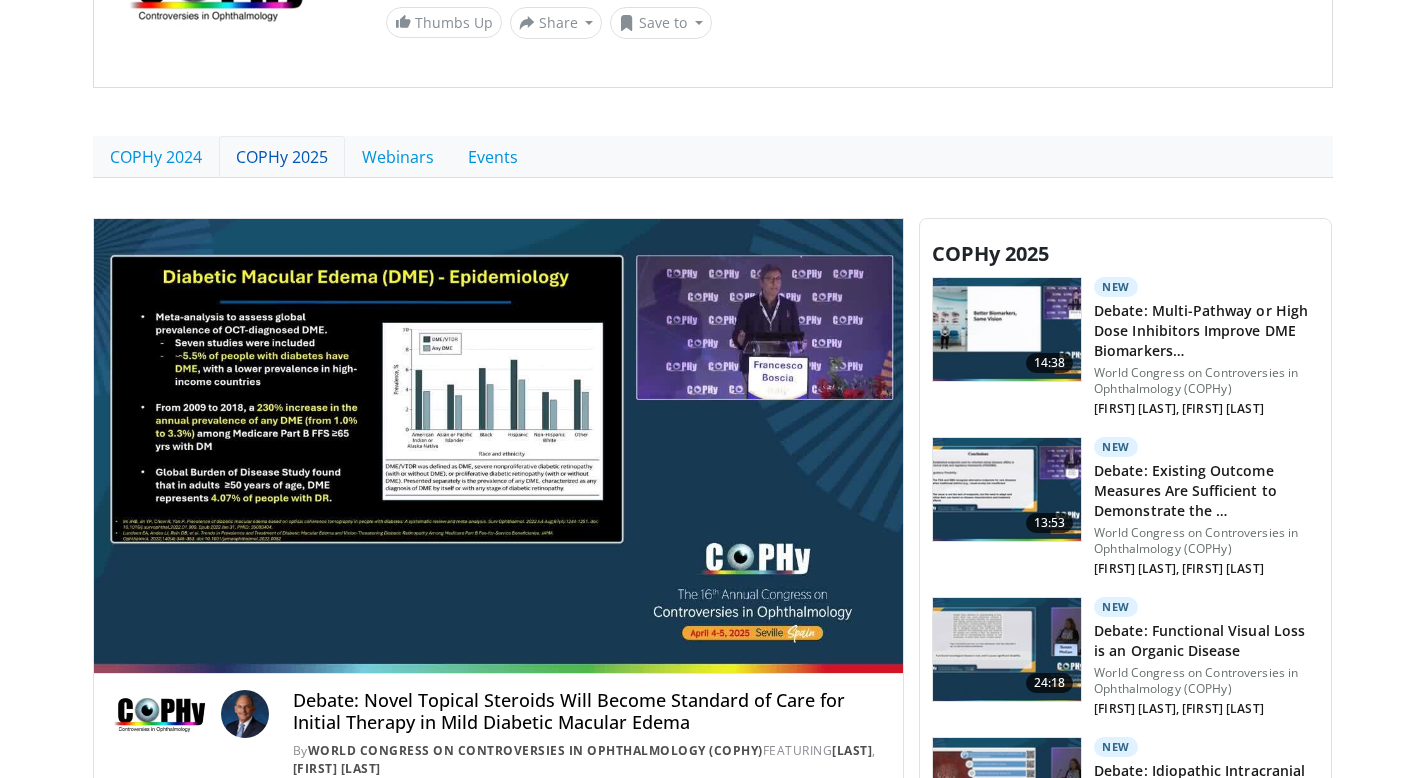 click on "COPHy 2025" at bounding box center (282, 157) 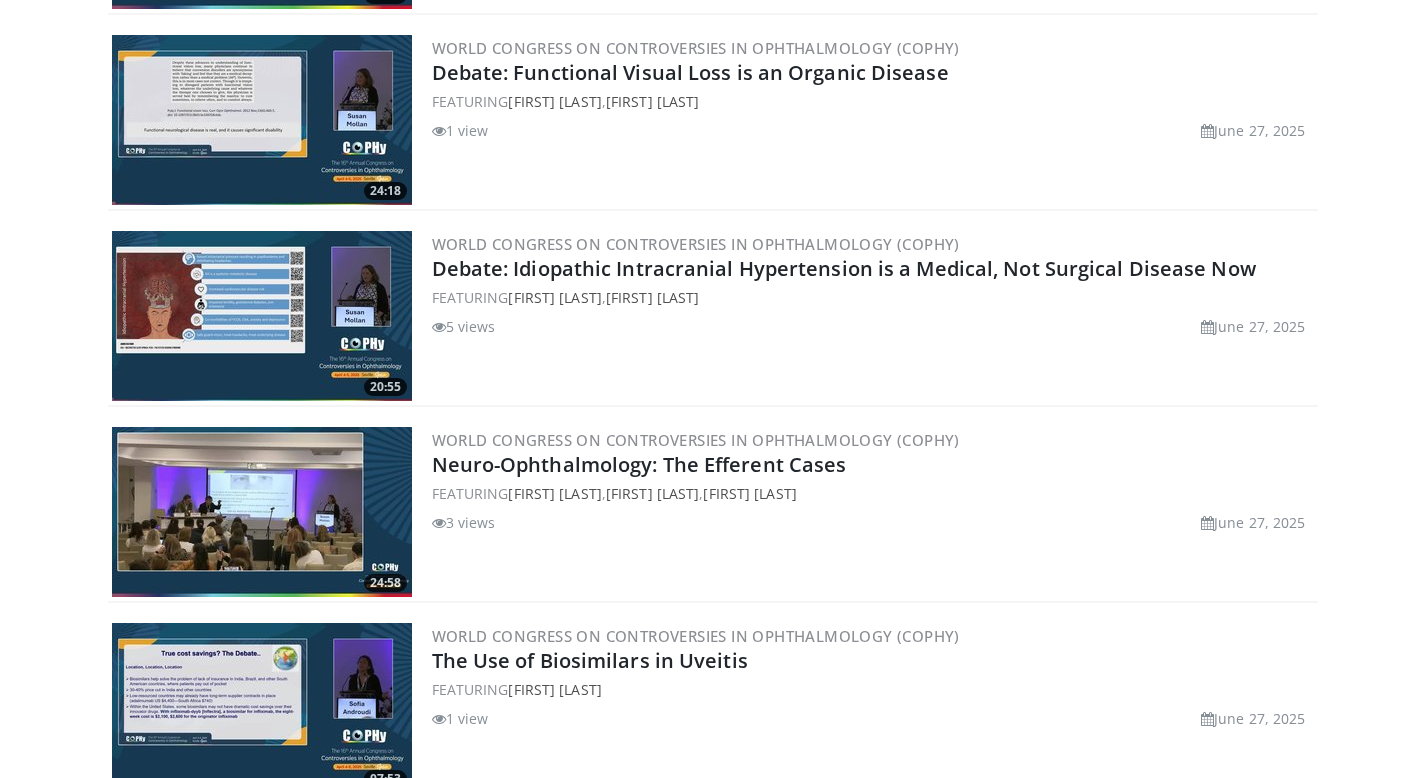 scroll, scrollTop: 1098, scrollLeft: 0, axis: vertical 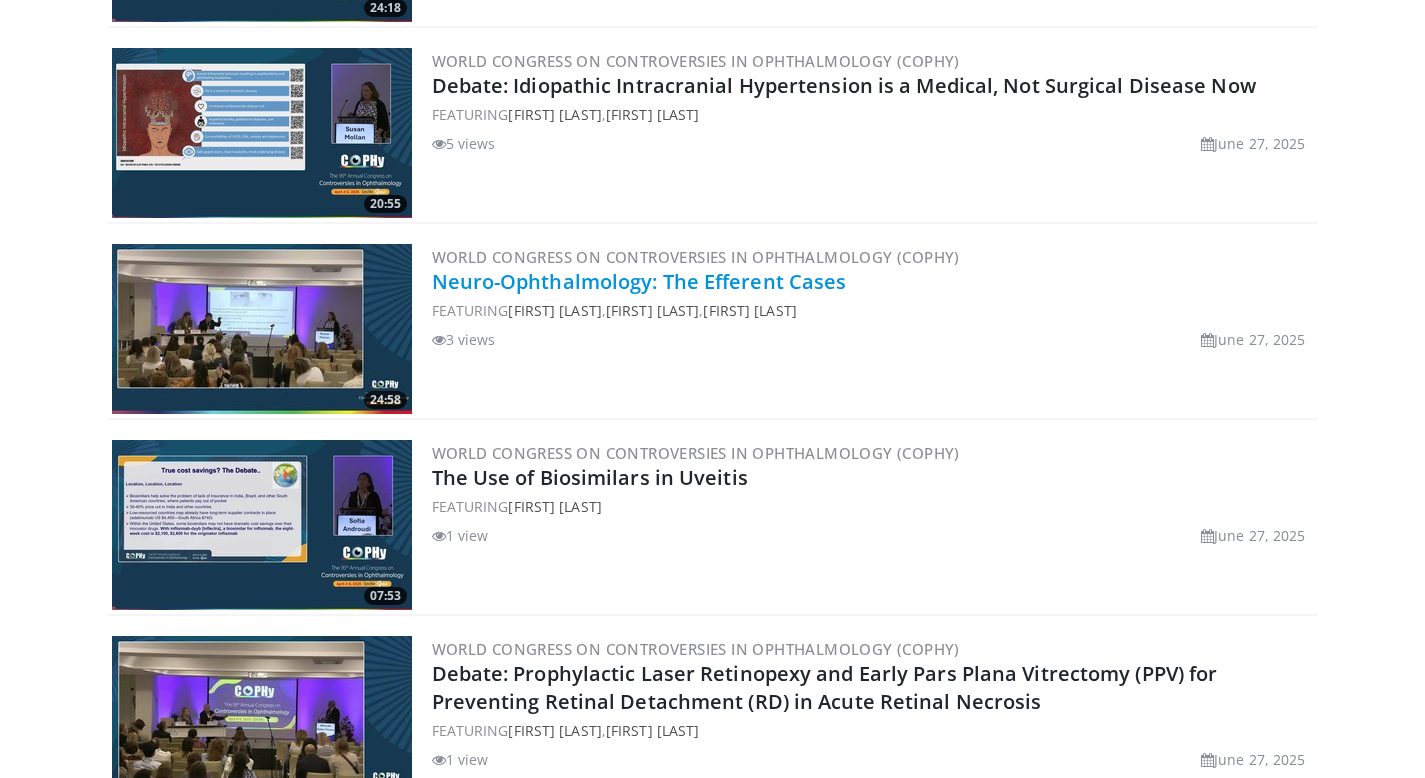 click on "Neuro-Ophthalmology: The Efferent Cases" at bounding box center [639, 281] 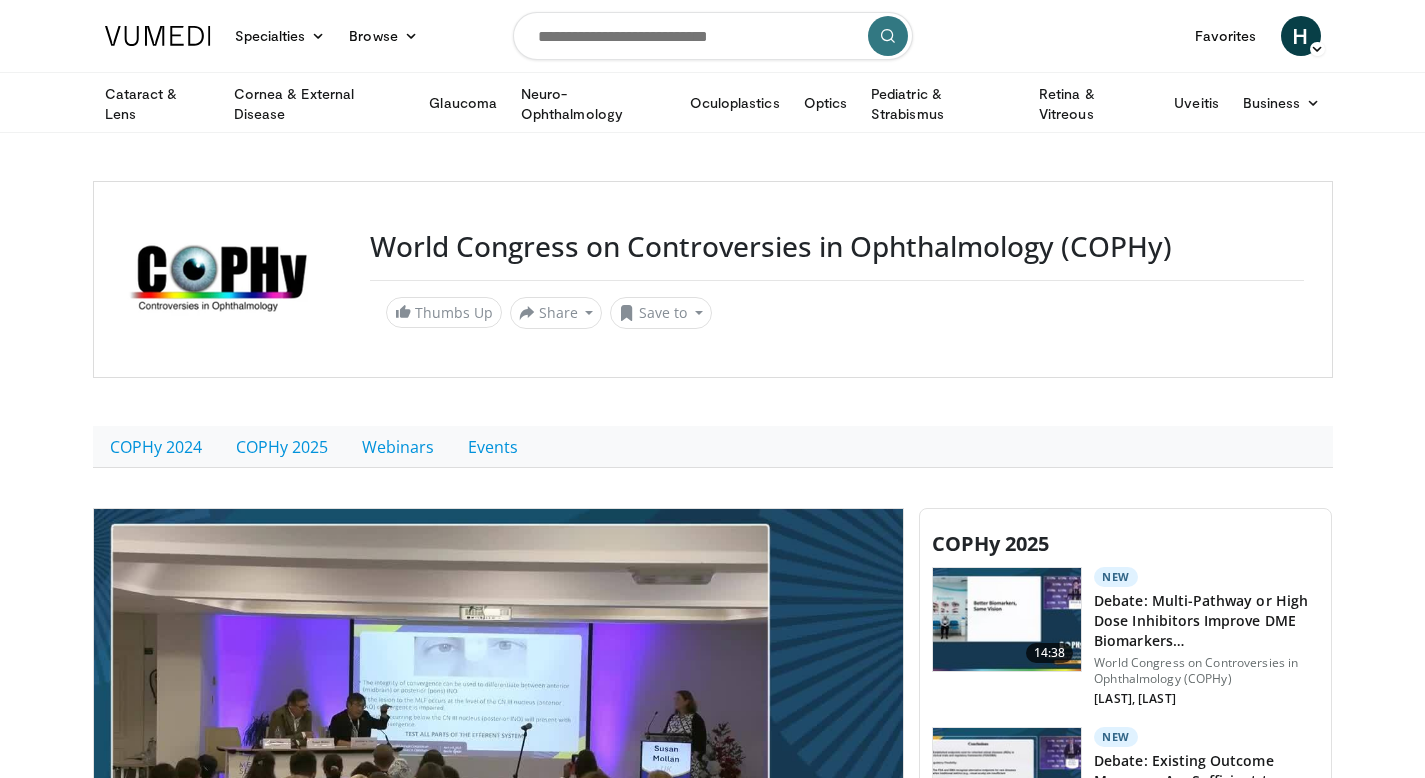scroll, scrollTop: 376, scrollLeft: 0, axis: vertical 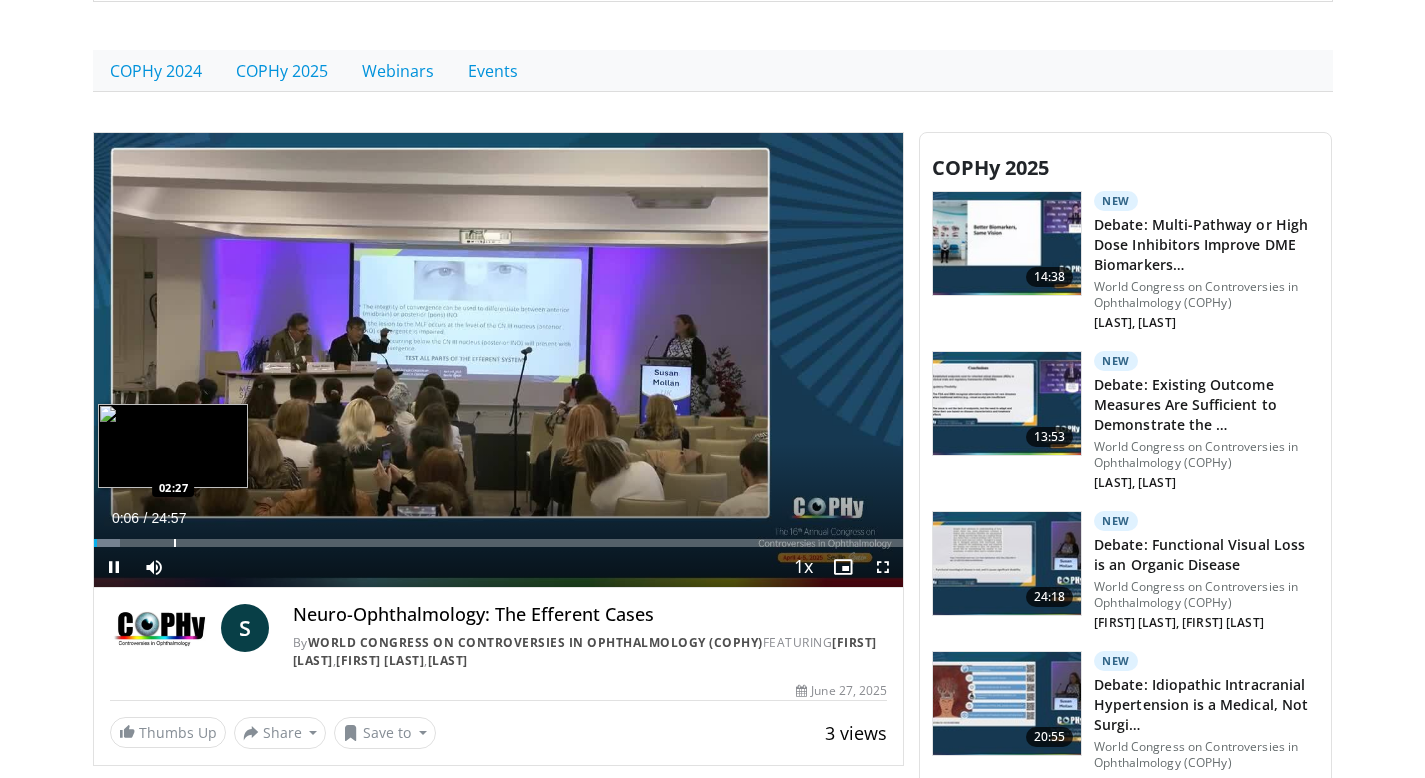 click at bounding box center (175, 543) 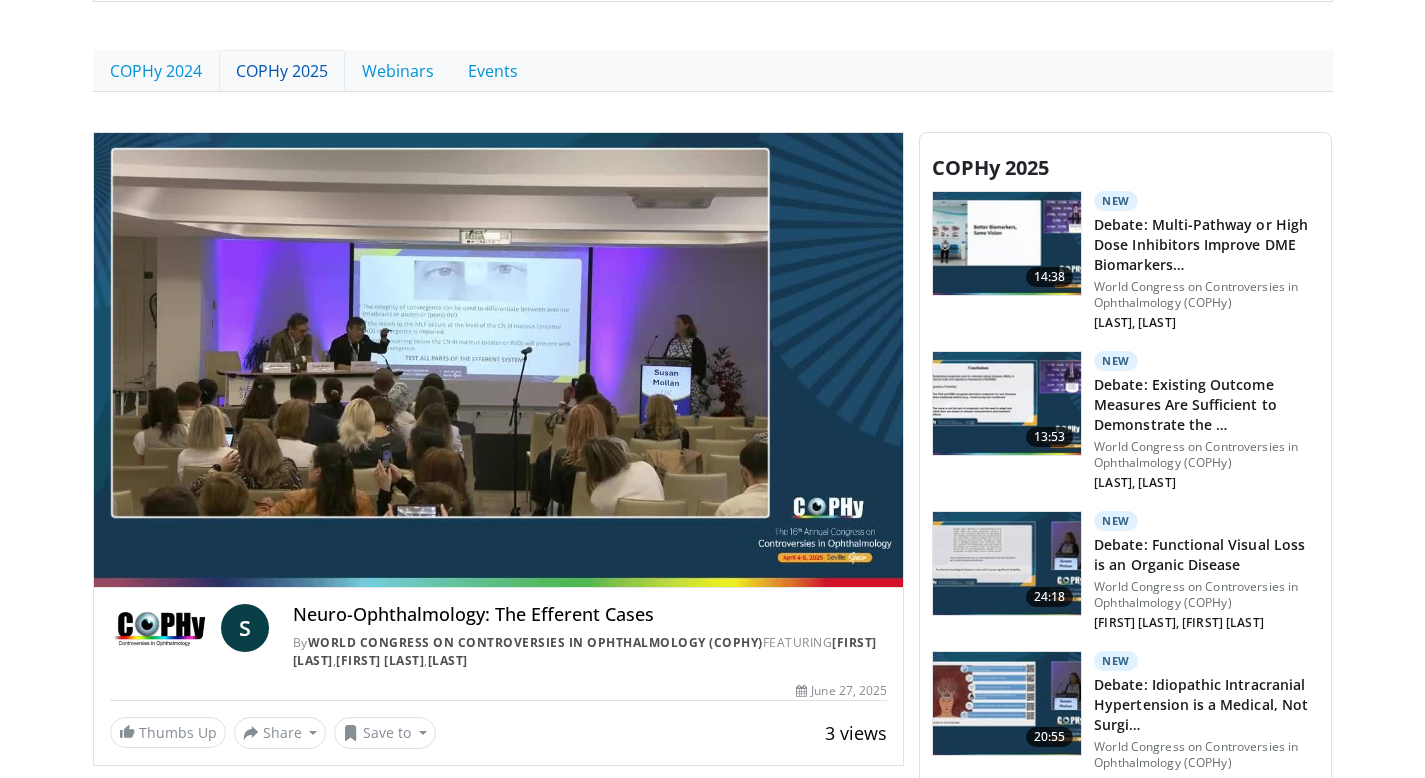 click on "COPHy 2025" at bounding box center (282, 71) 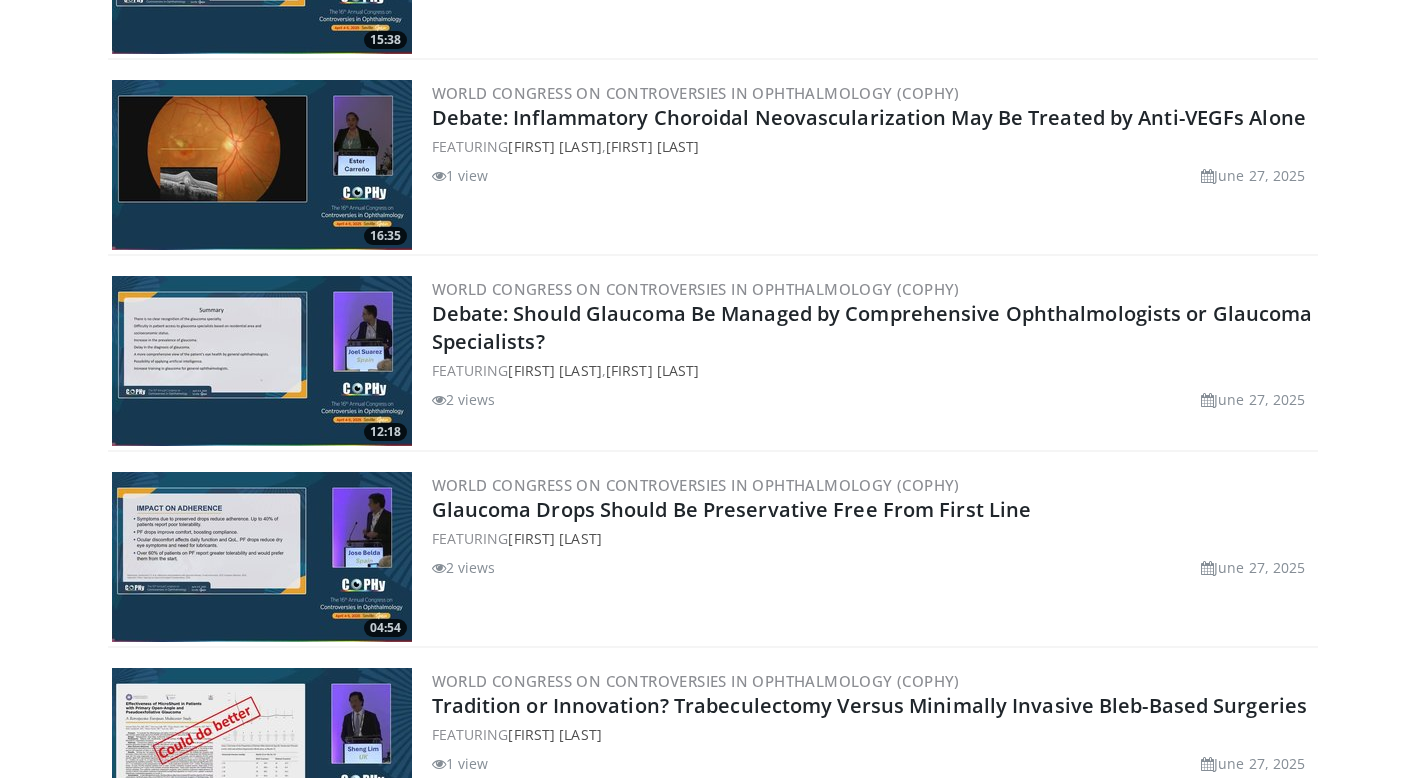 scroll, scrollTop: 2461, scrollLeft: 0, axis: vertical 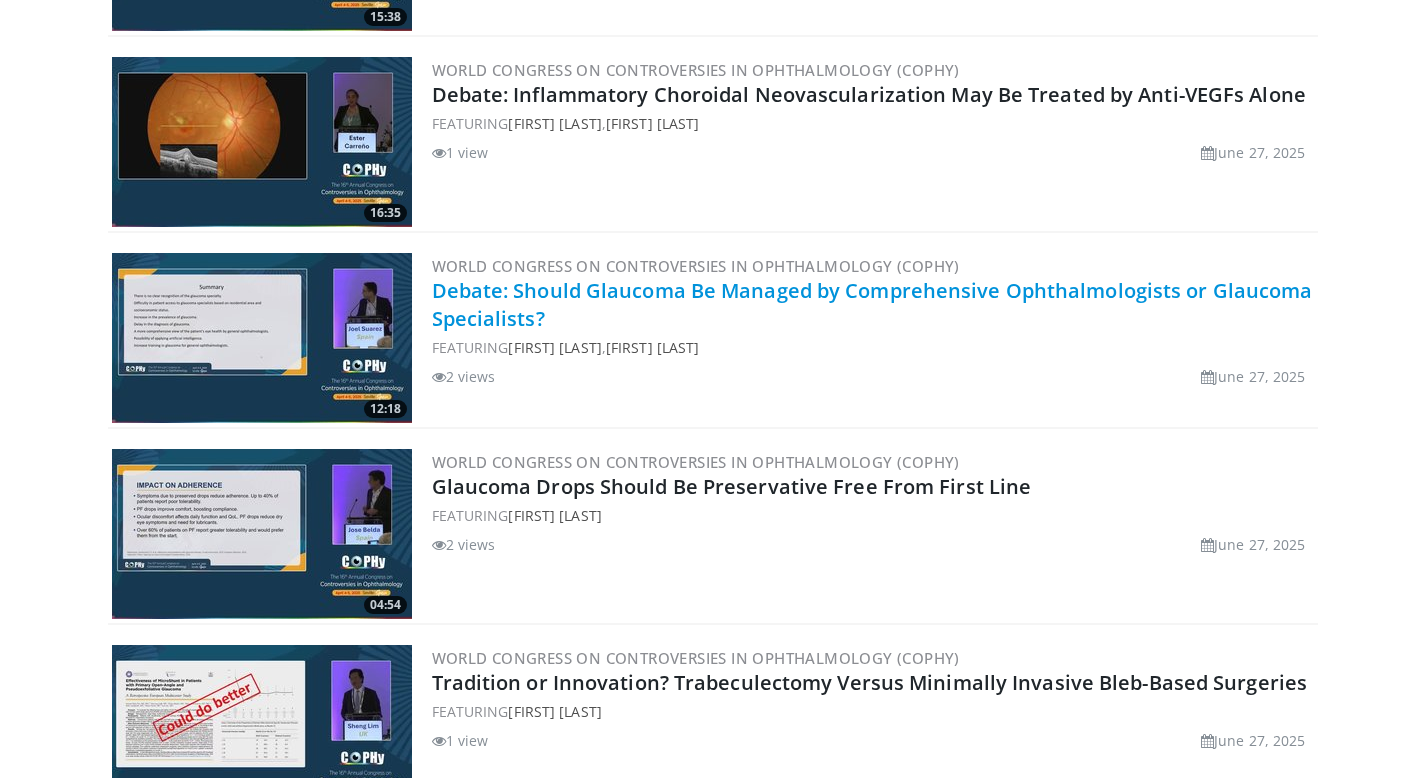 click on "Debate: Should Glaucoma Be Managed by Comprehensive Ophthalmologists or Glaucoma Specialists?" at bounding box center (872, 304) 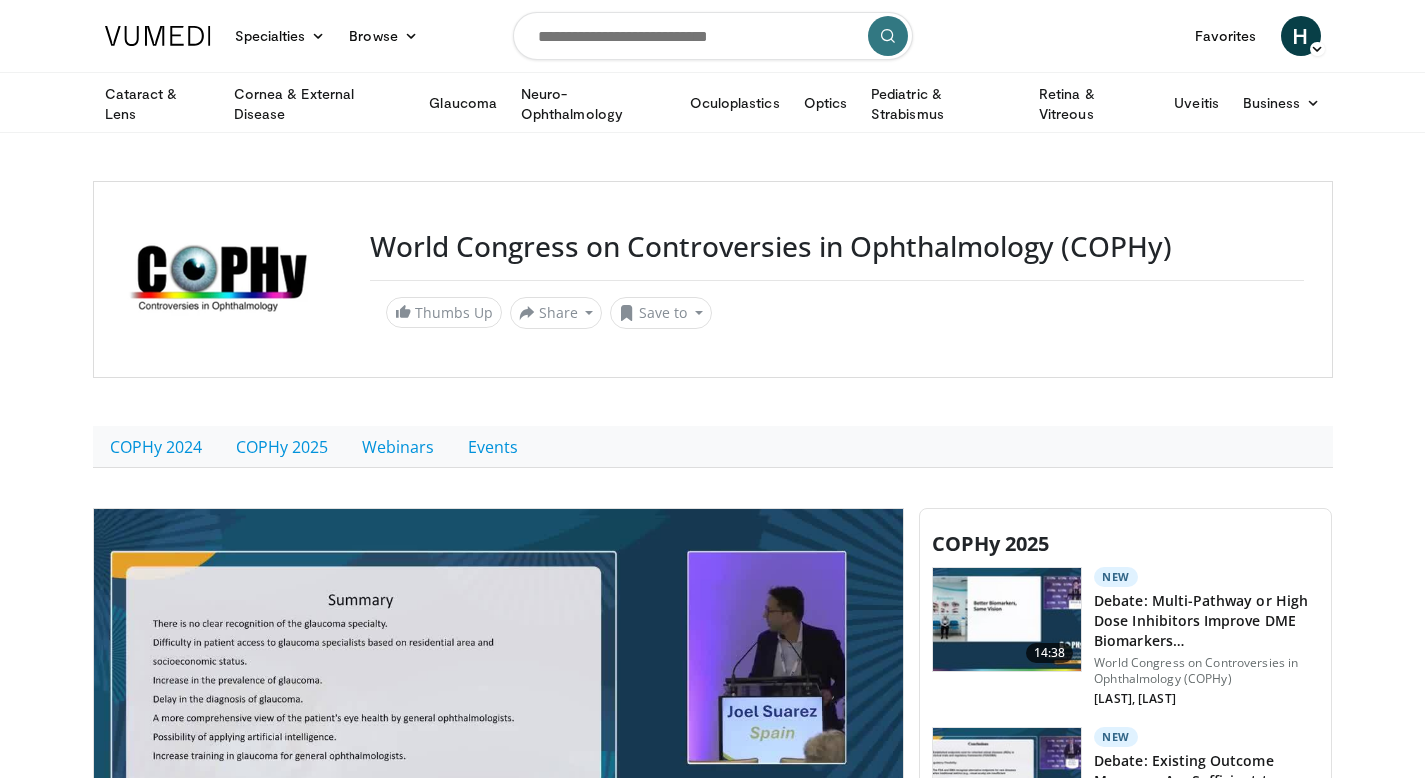 scroll, scrollTop: 350, scrollLeft: 0, axis: vertical 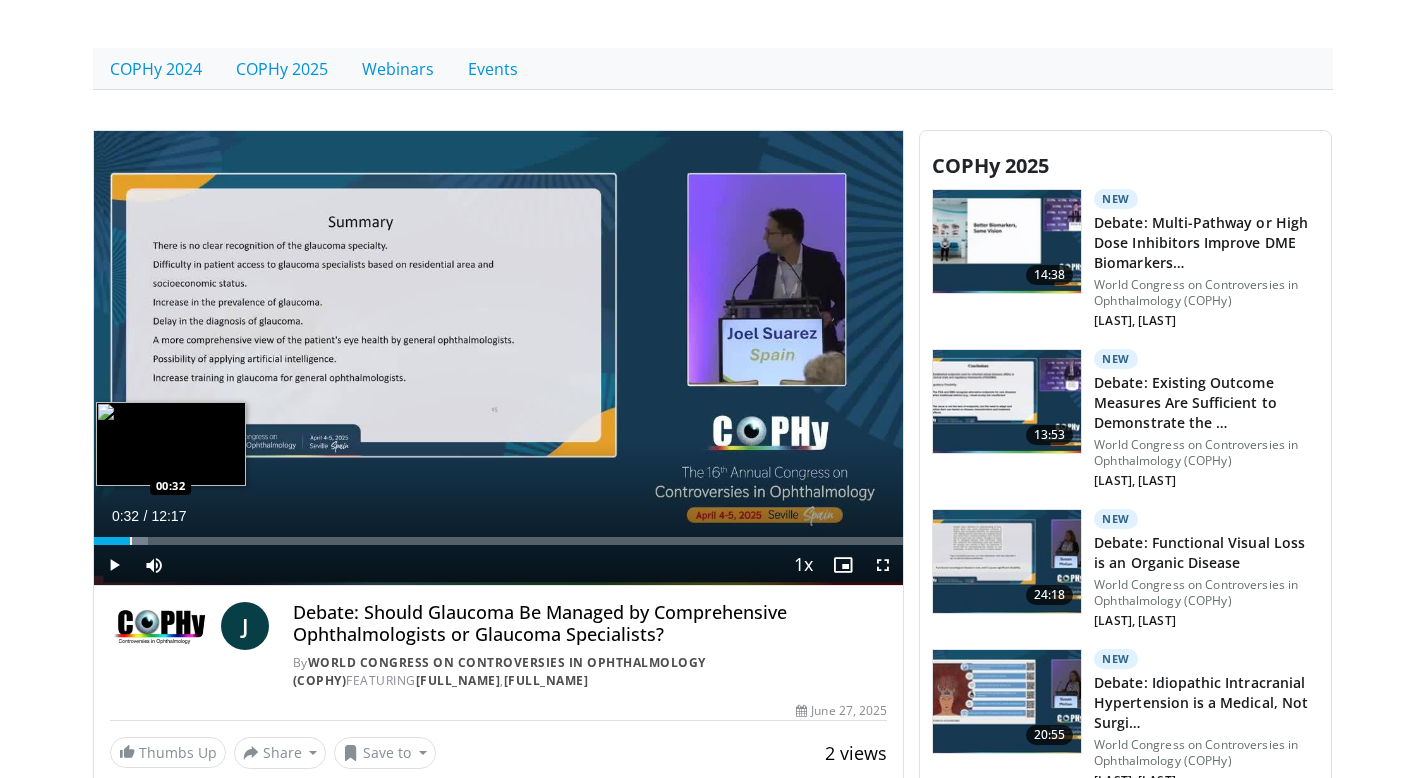 click at bounding box center (131, 541) 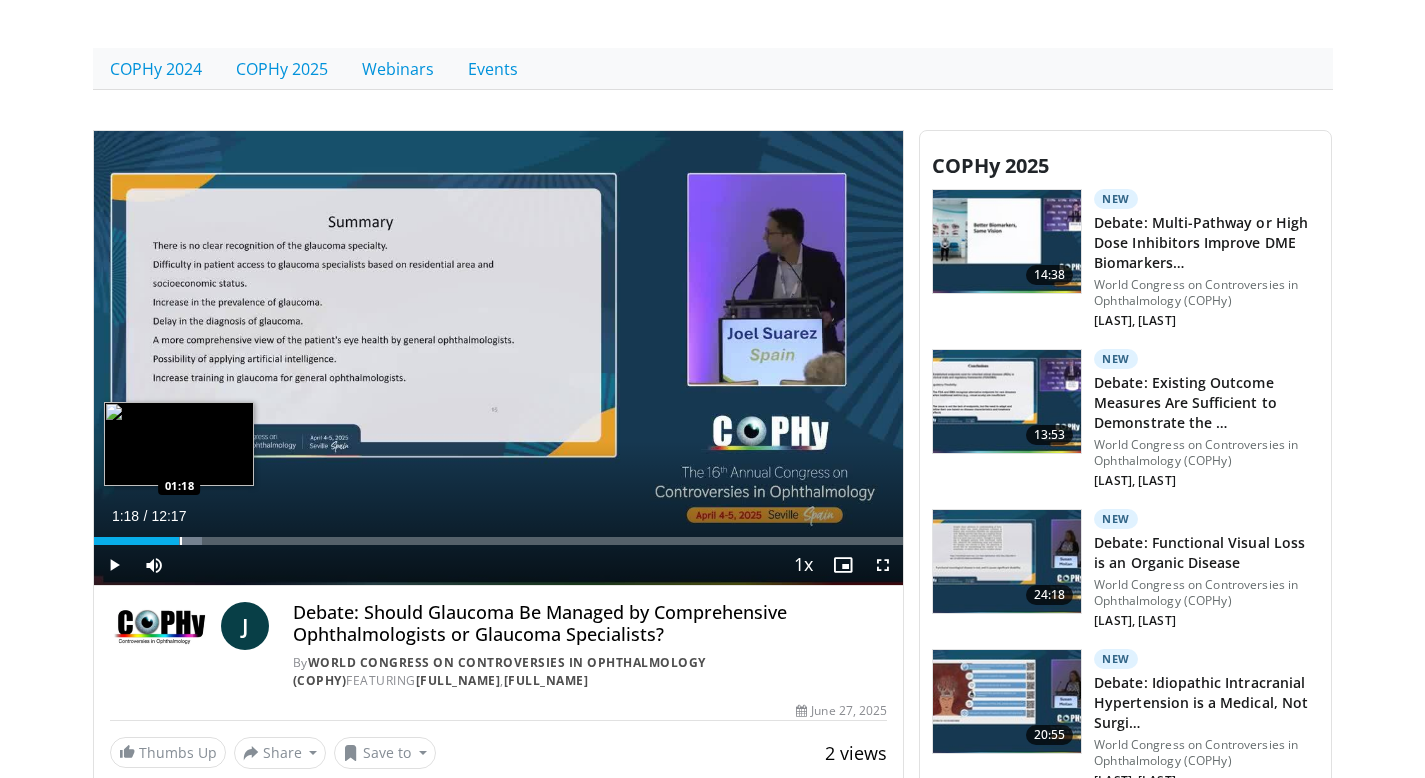 click at bounding box center (181, 541) 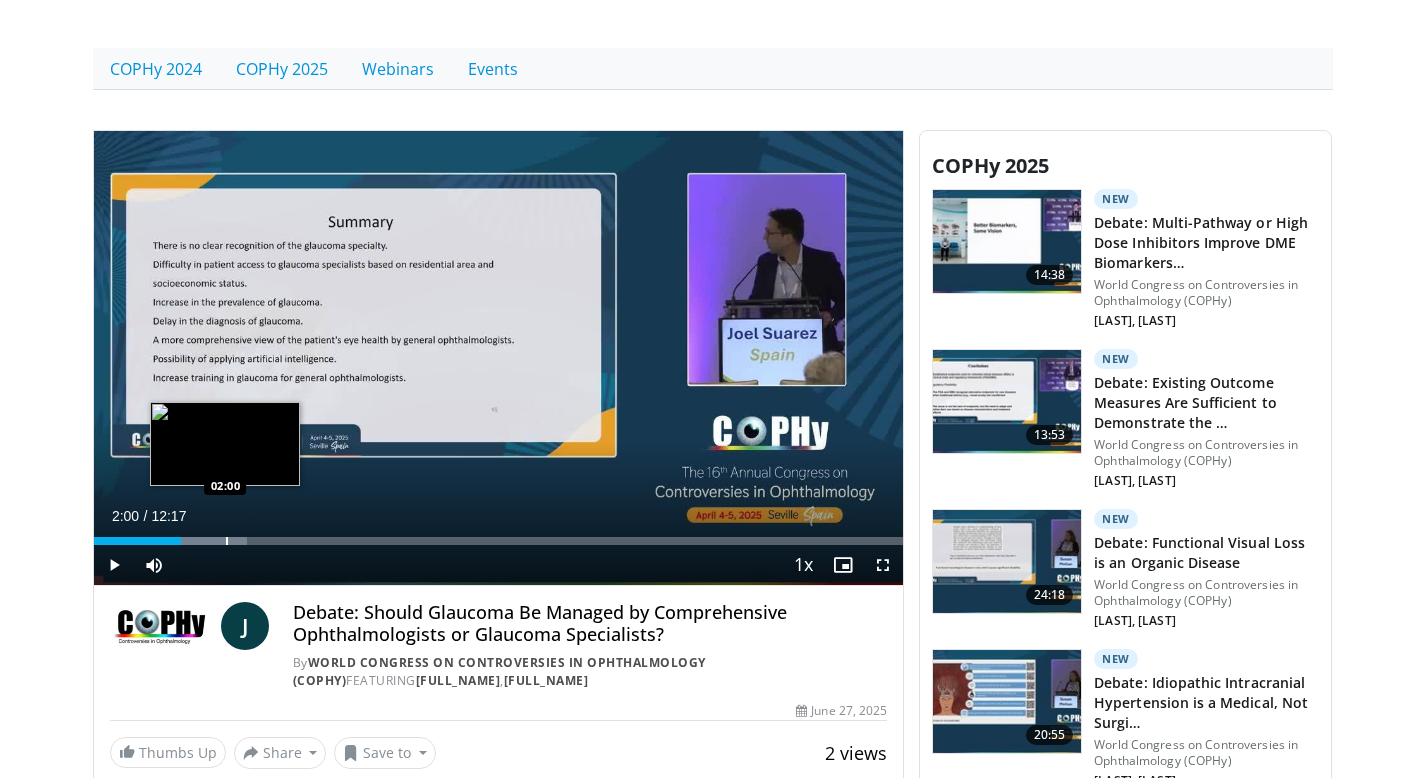 click at bounding box center [227, 541] 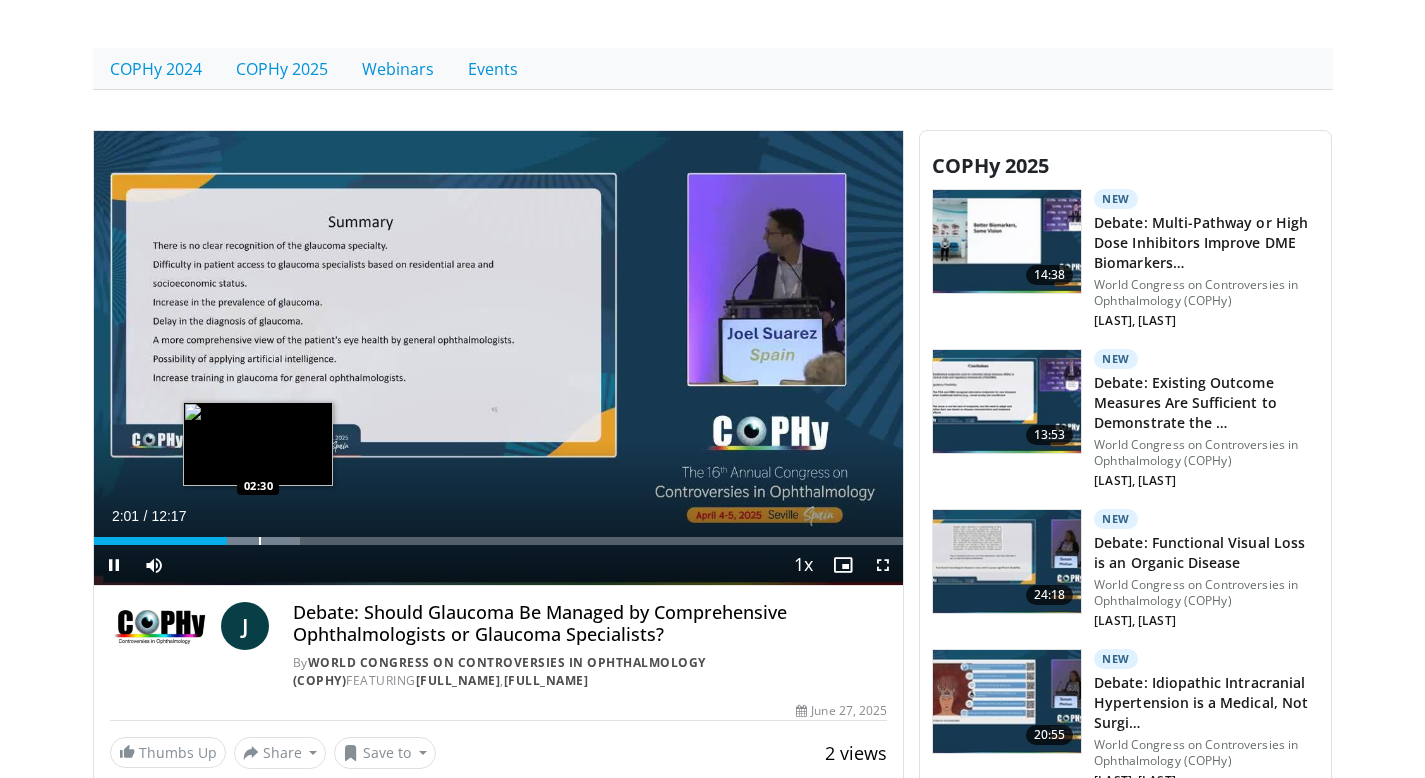 click at bounding box center (248, 541) 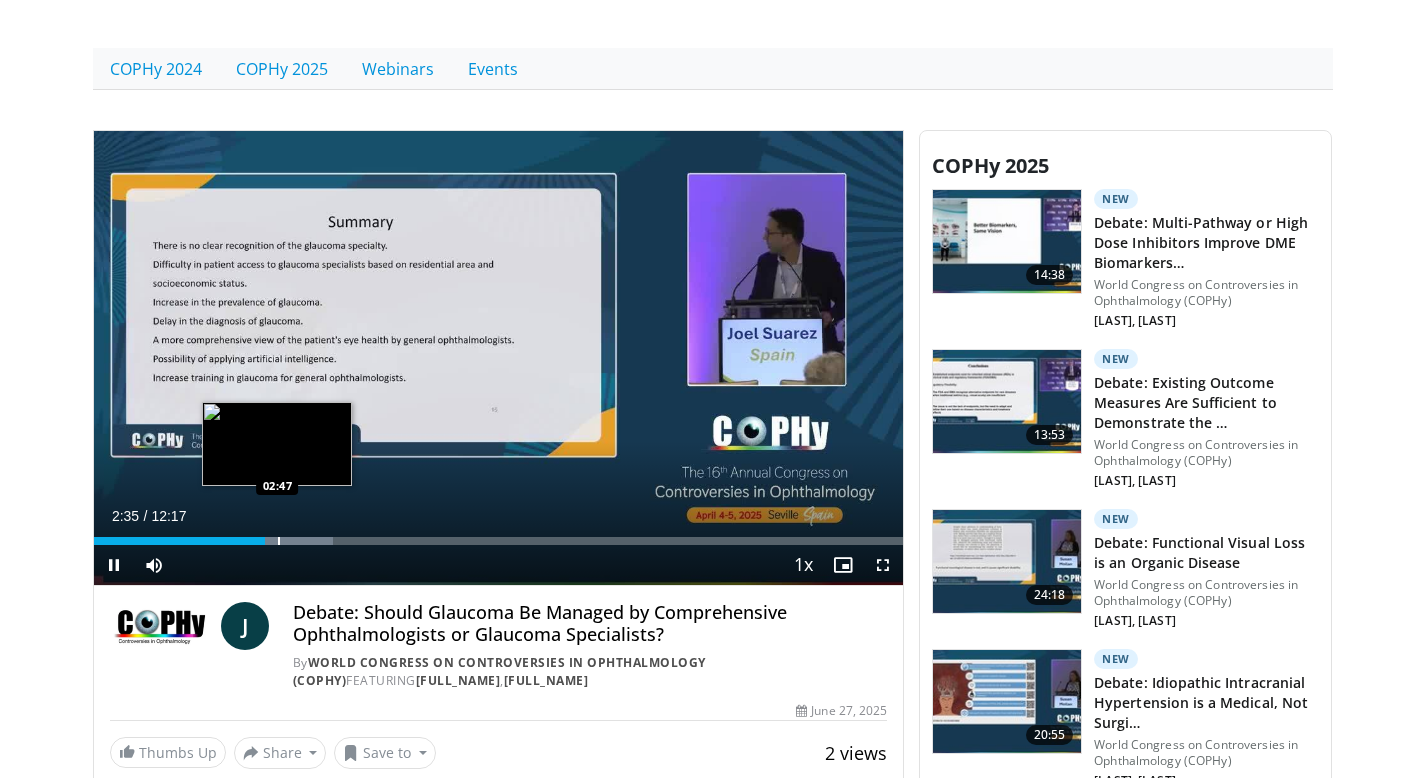 click at bounding box center [279, 541] 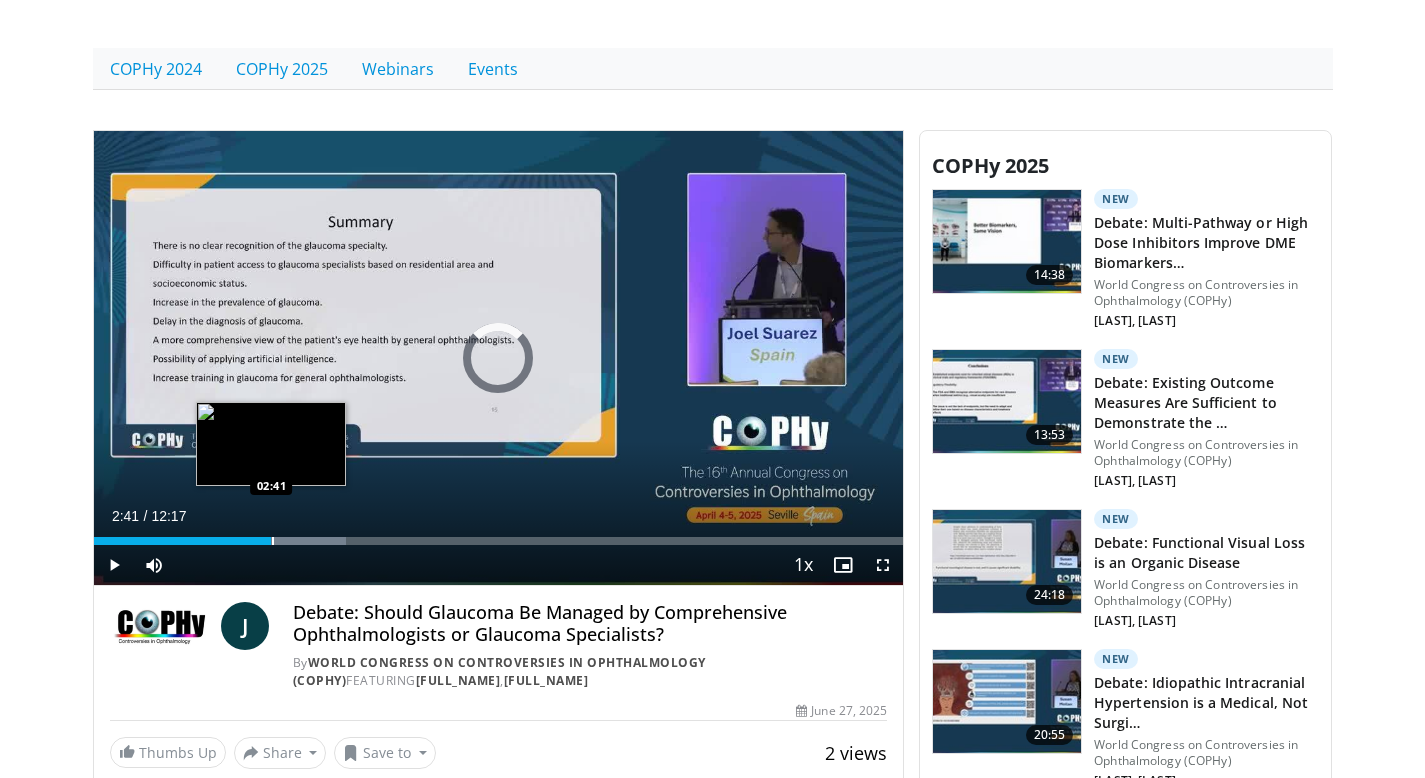 click on "Loaded :  31.21% 02:41 02:41" at bounding box center [499, 541] 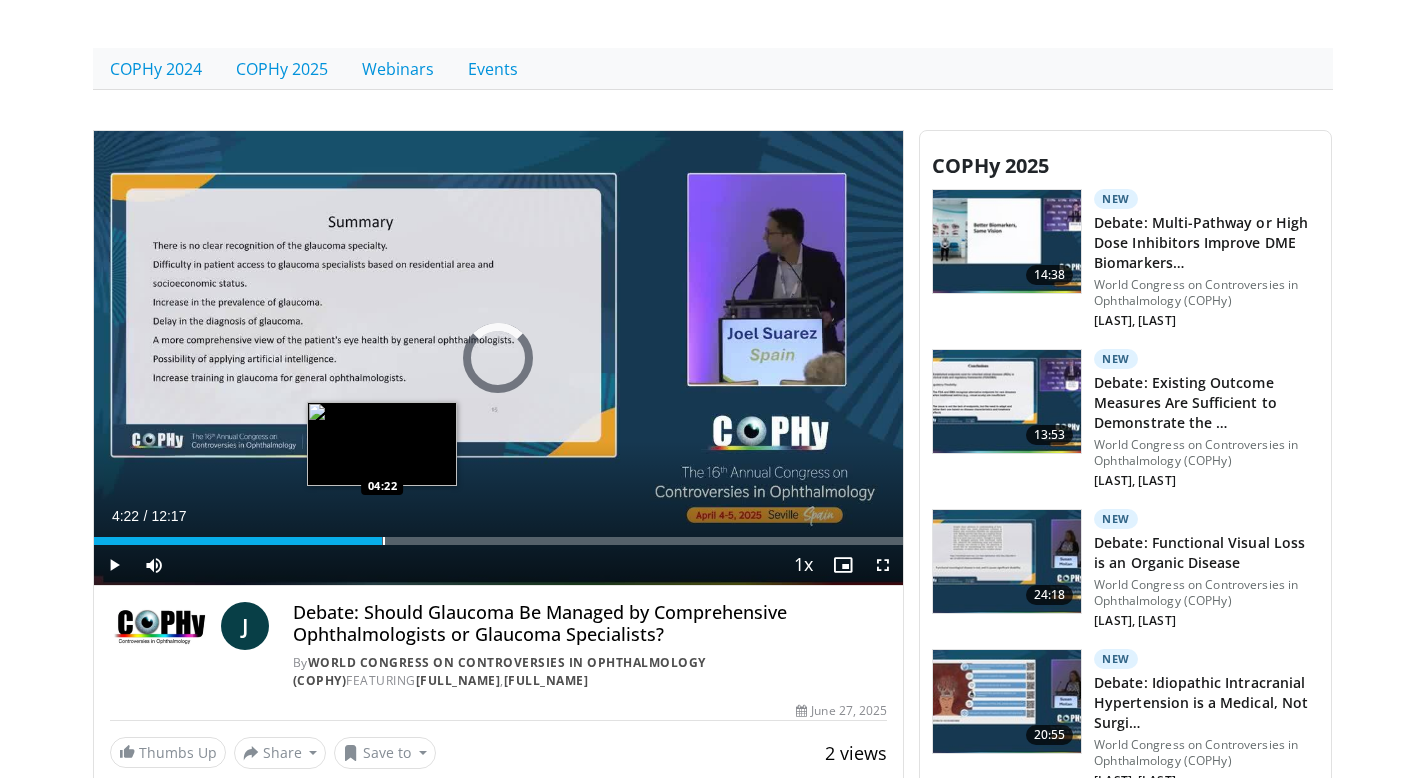 click on "Loaded :  31.21% 04:22 04:22" at bounding box center [499, 535] 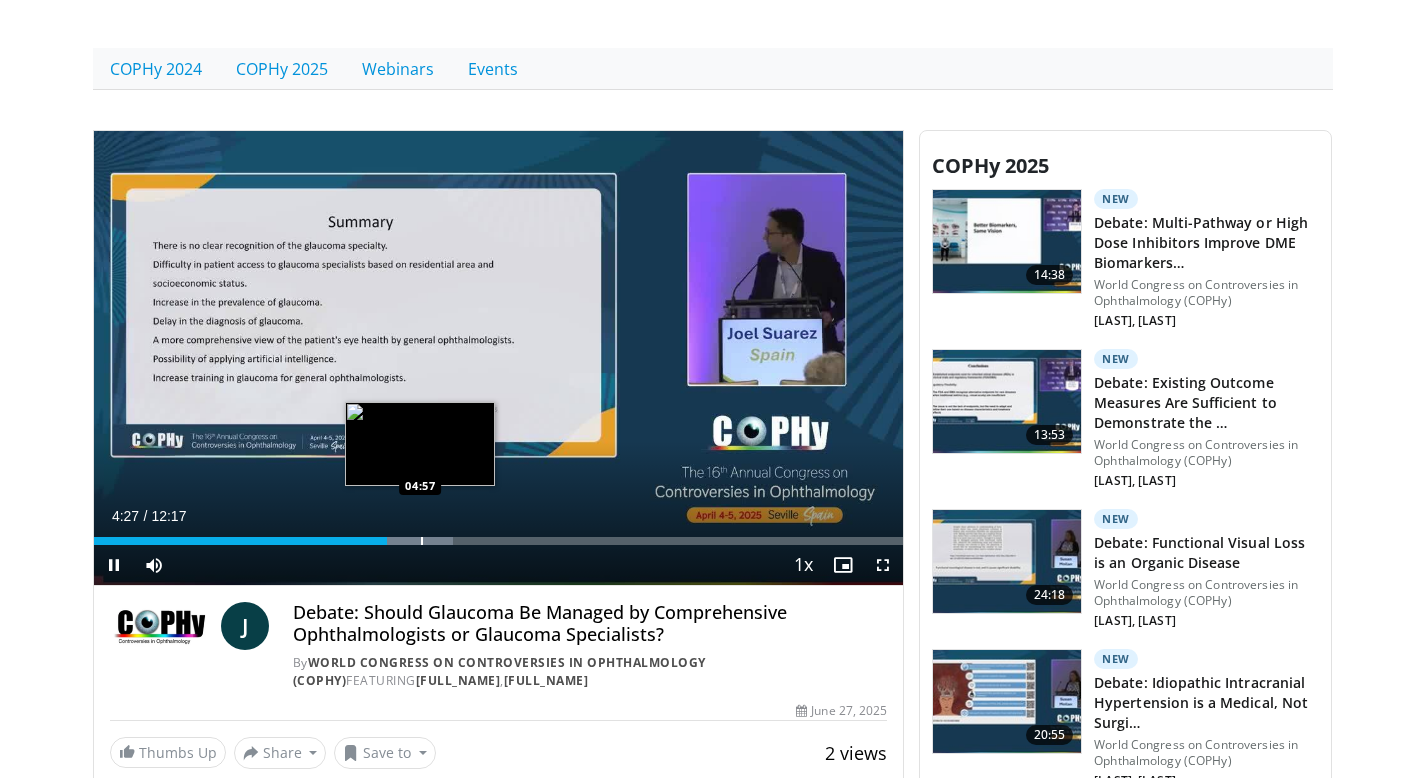 click on "Loaded :  44.41% 04:27 04:57" at bounding box center (499, 535) 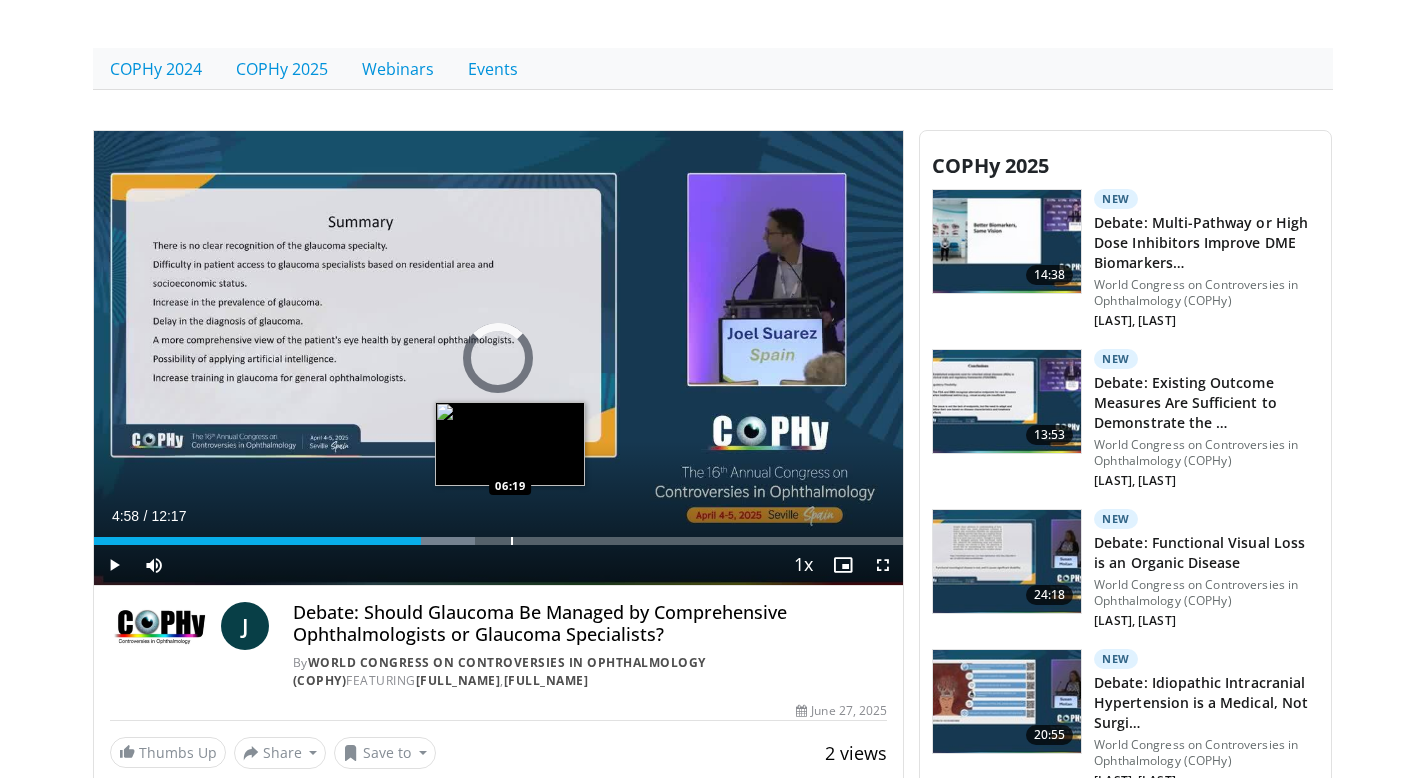 click on "Loaded :  47.10% 04:58 06:19" at bounding box center [499, 535] 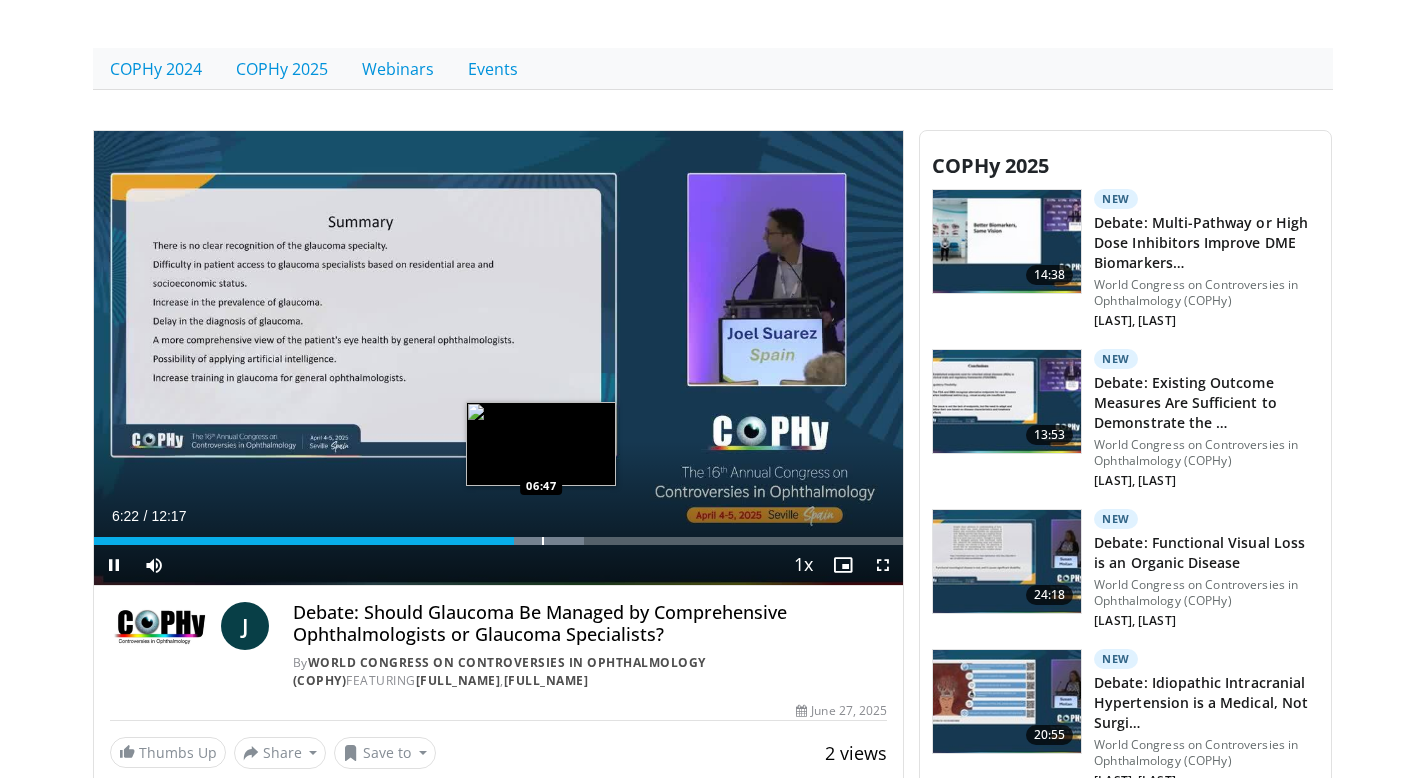 click on "Loaded :  60.56% 06:22 06:47" at bounding box center [499, 535] 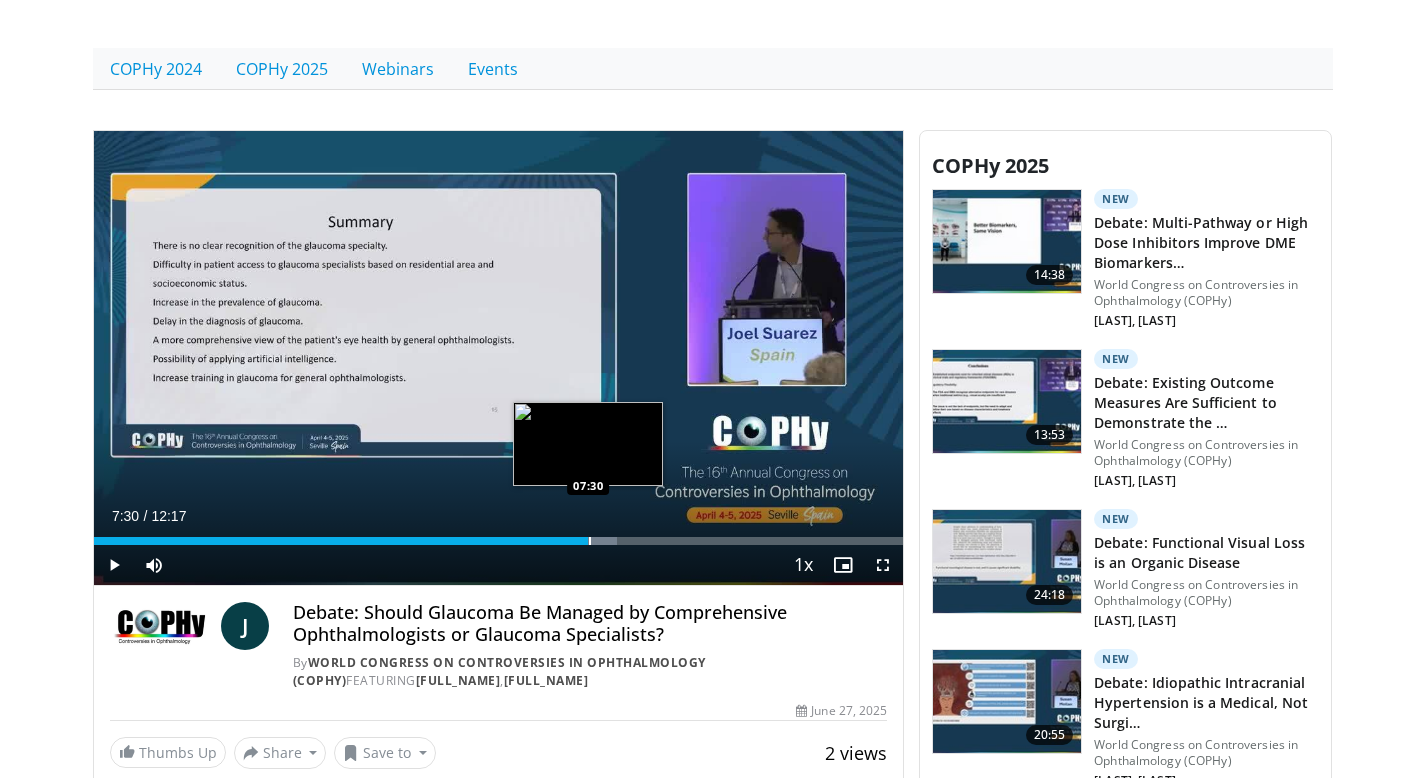 click at bounding box center (590, 541) 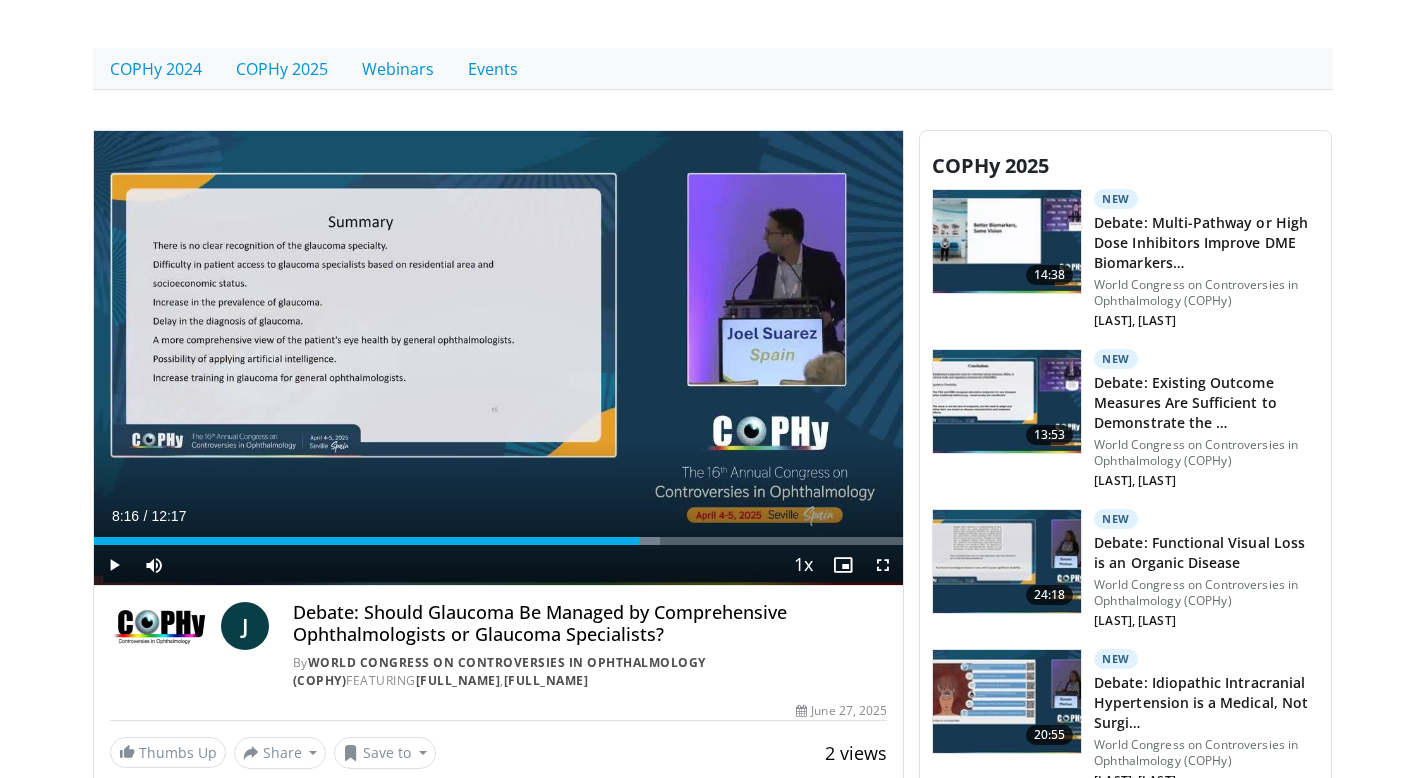 click on "Loaded :  69.98% 07:32 08:16" at bounding box center [499, 535] 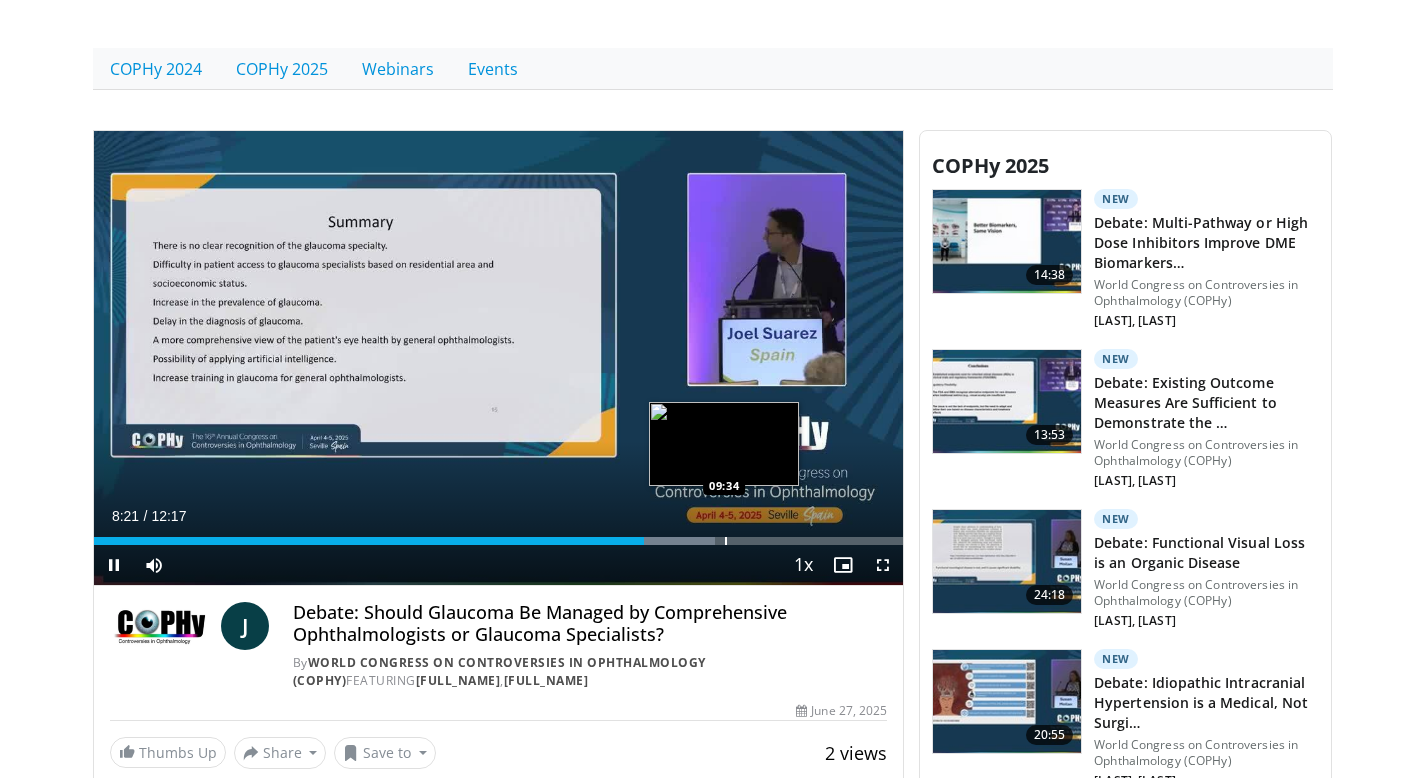 click at bounding box center [726, 541] 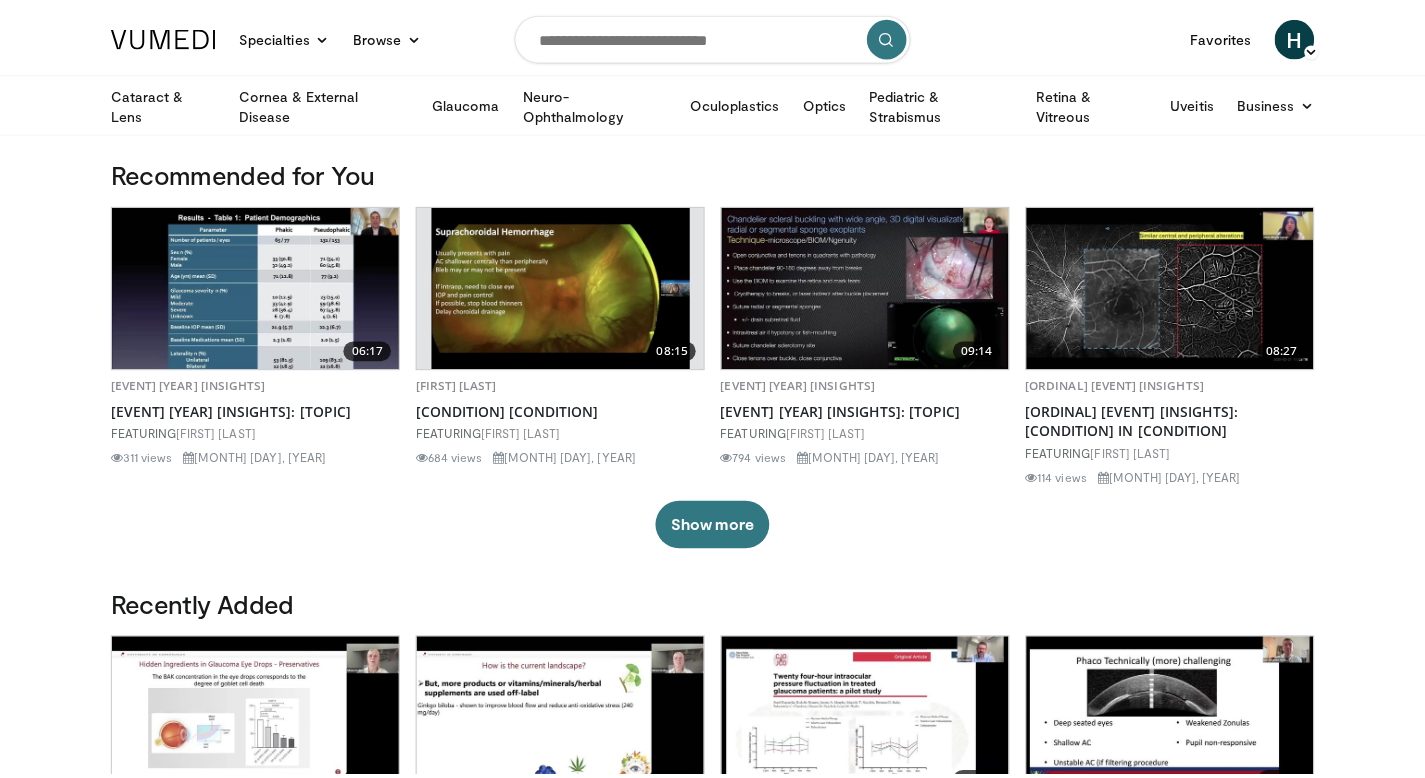 scroll, scrollTop: 0, scrollLeft: 0, axis: both 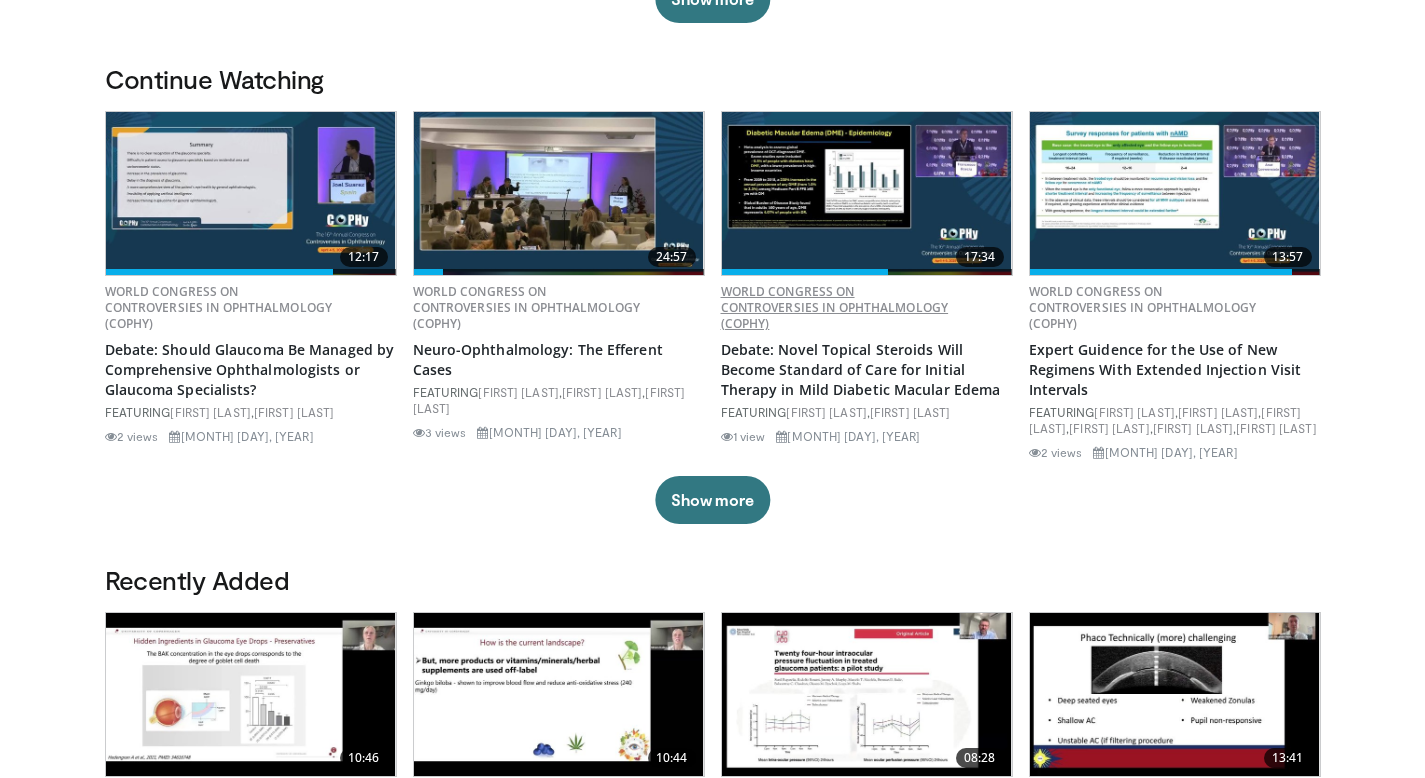 click on "World Congress on Controversies in Ophthalmology (COPHy)" at bounding box center (835, 307) 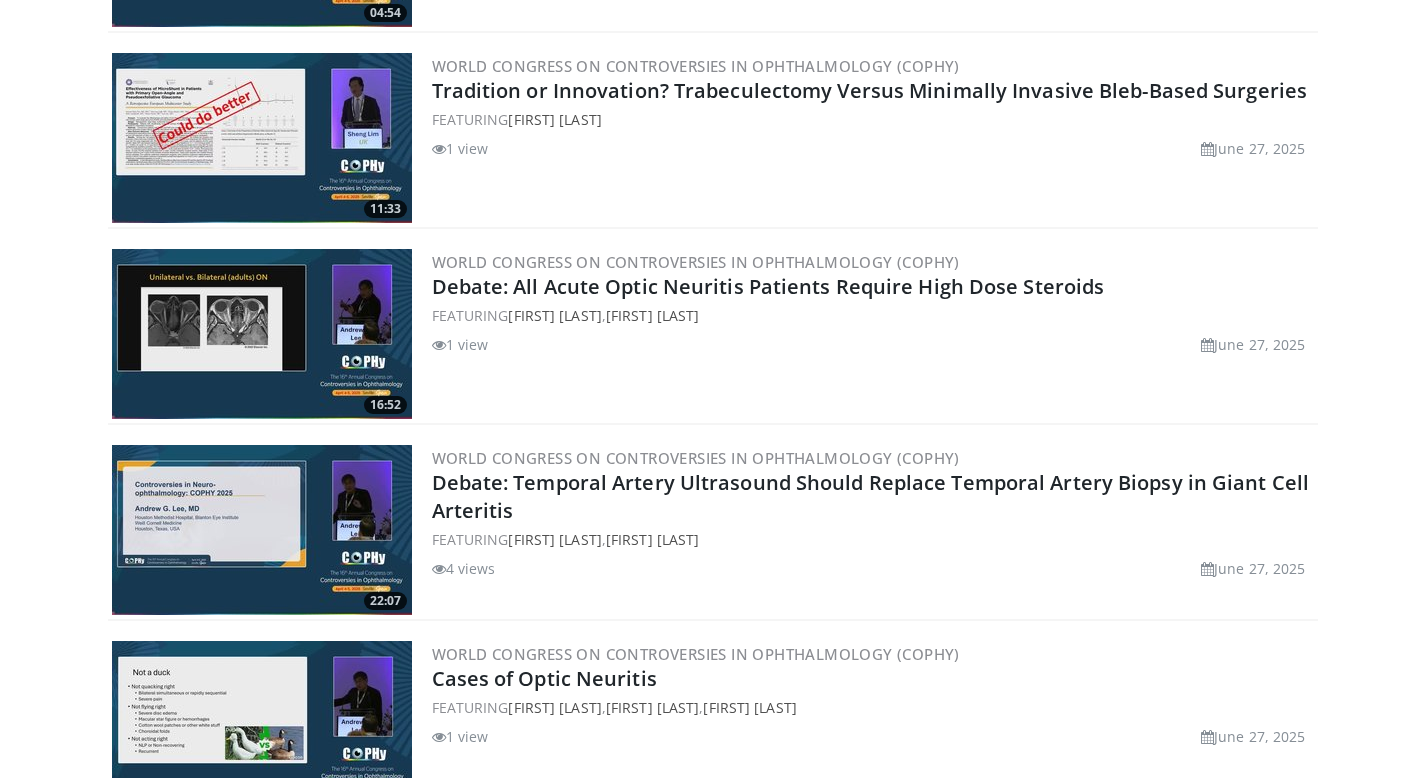 scroll, scrollTop: 3110, scrollLeft: 0, axis: vertical 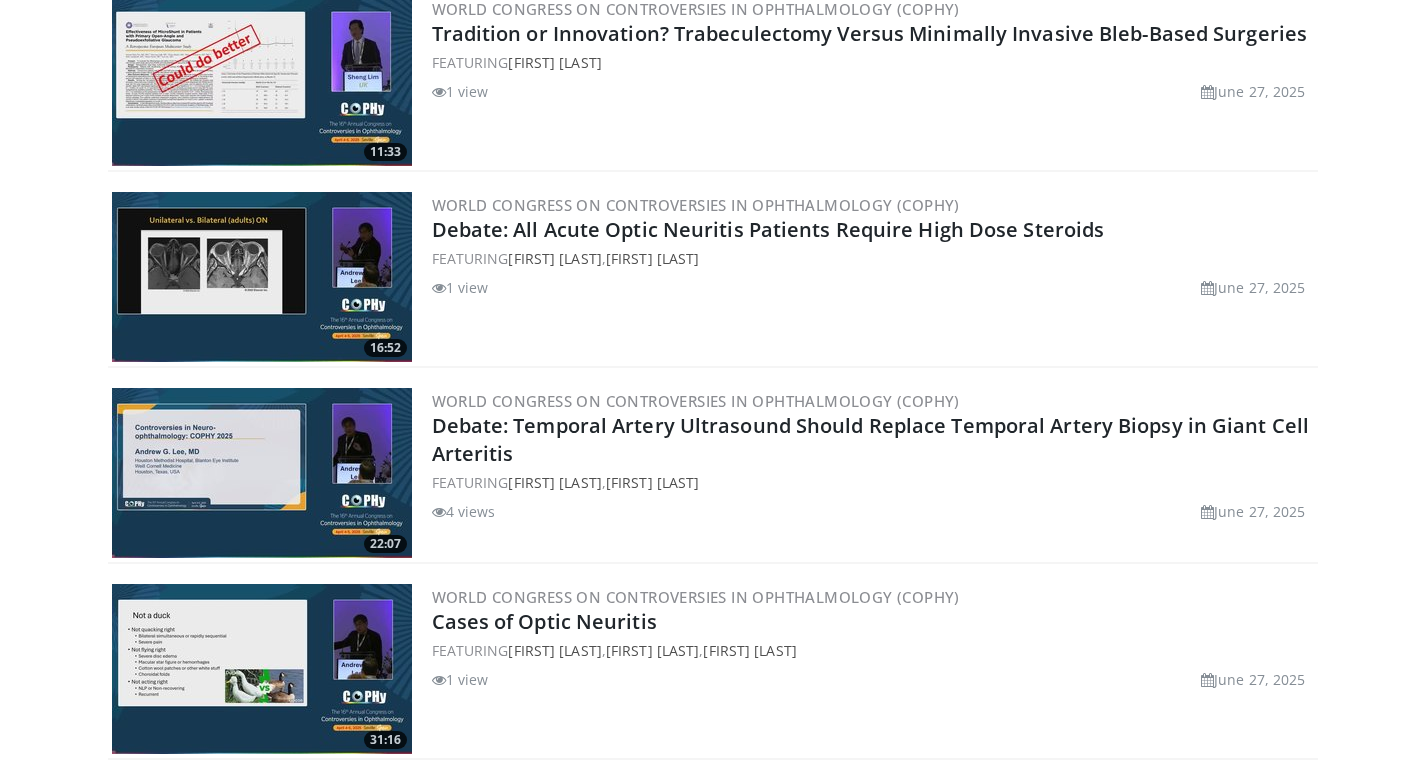 click at bounding box center [262, 473] 